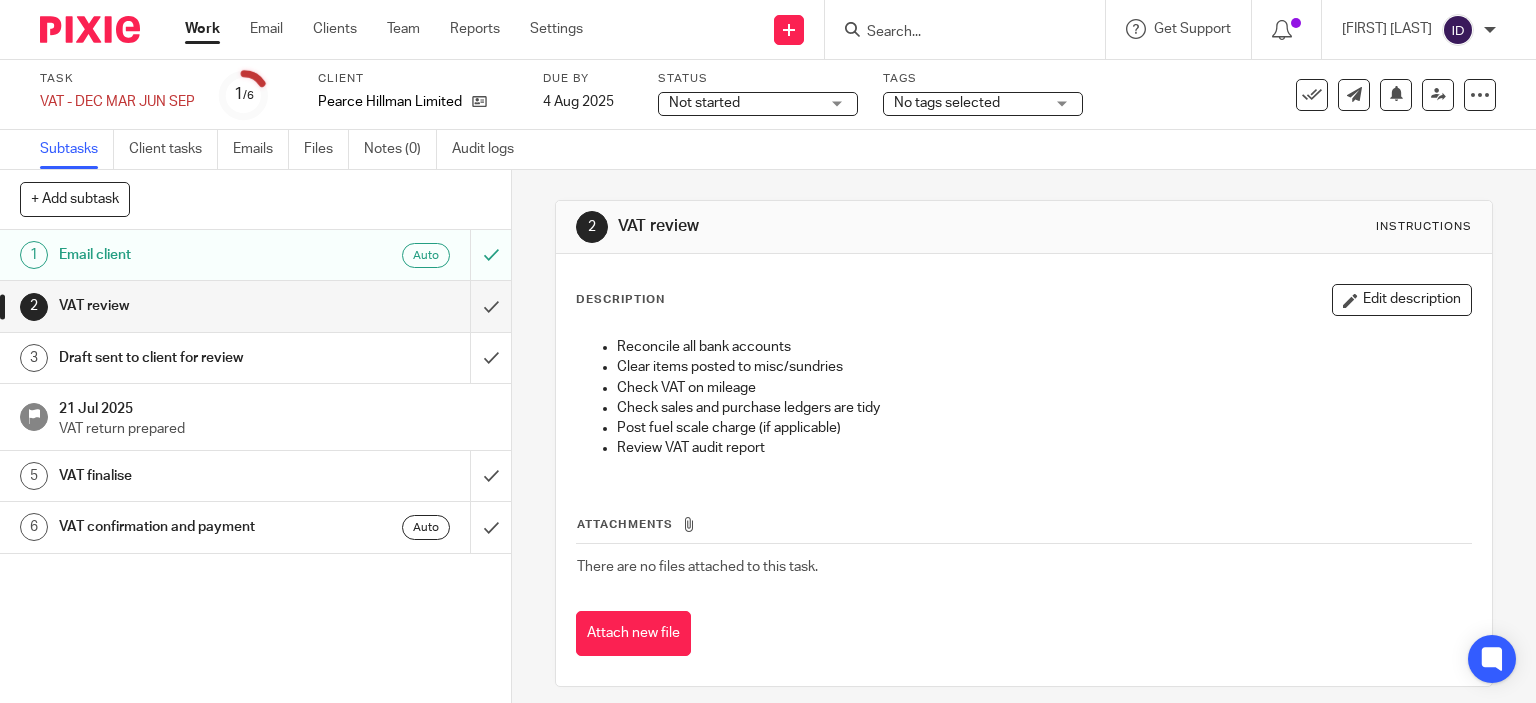 scroll, scrollTop: 0, scrollLeft: 0, axis: both 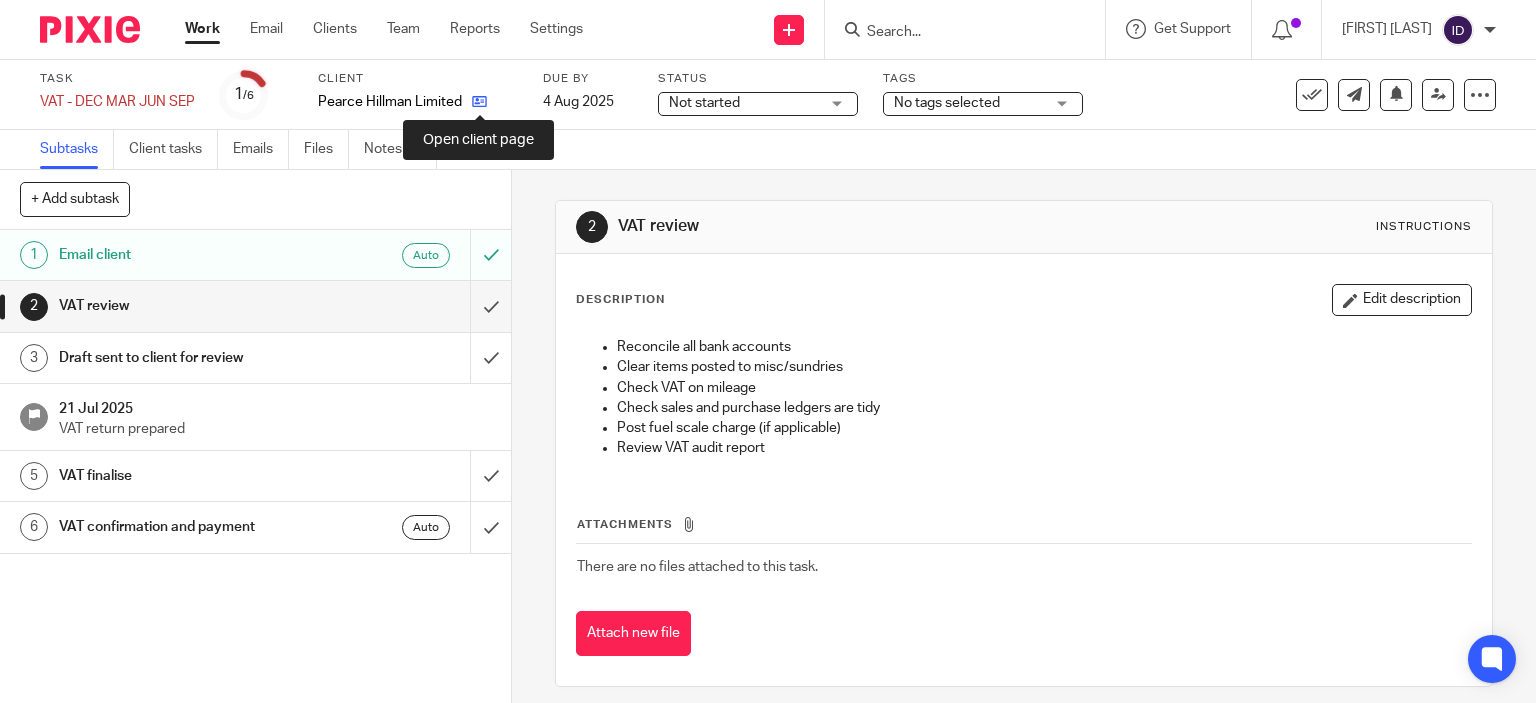 click at bounding box center (479, 101) 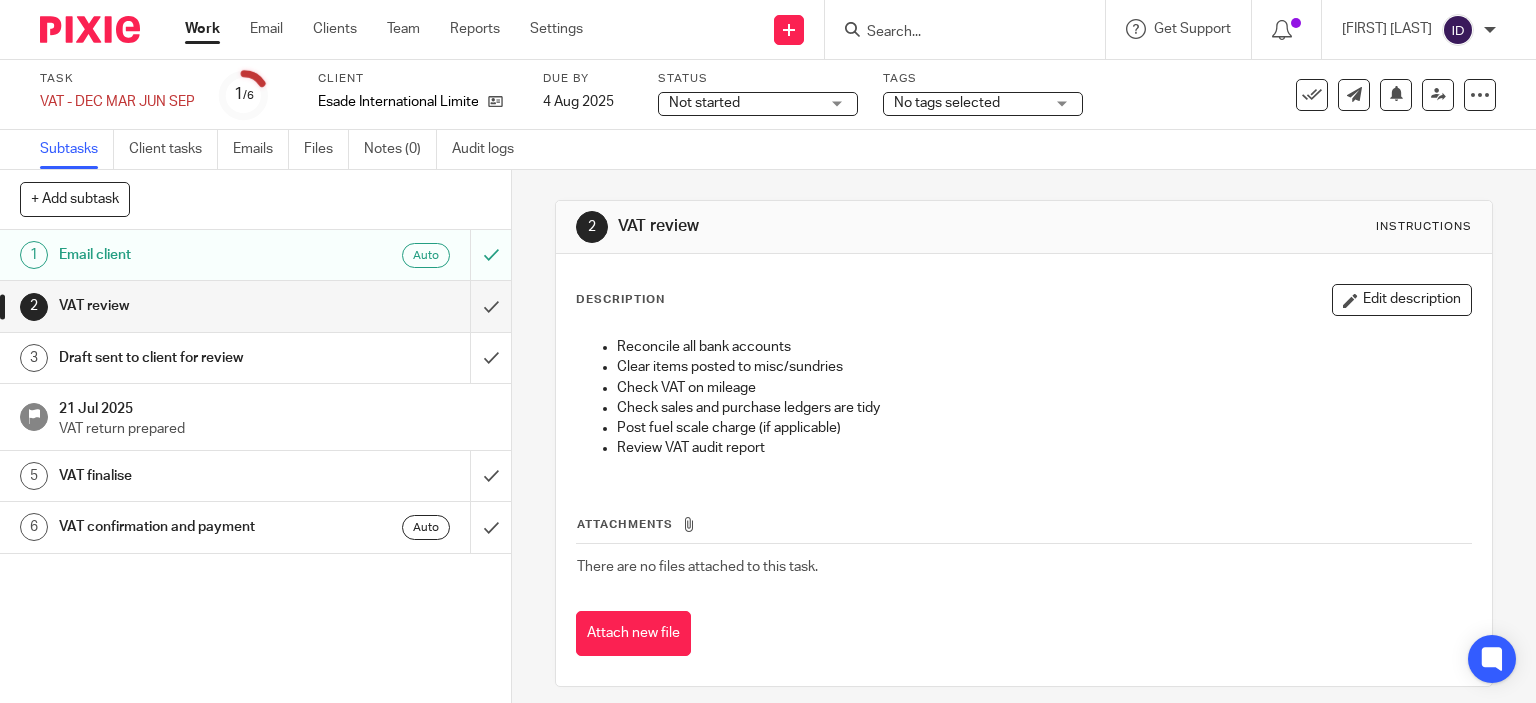 scroll, scrollTop: 0, scrollLeft: 0, axis: both 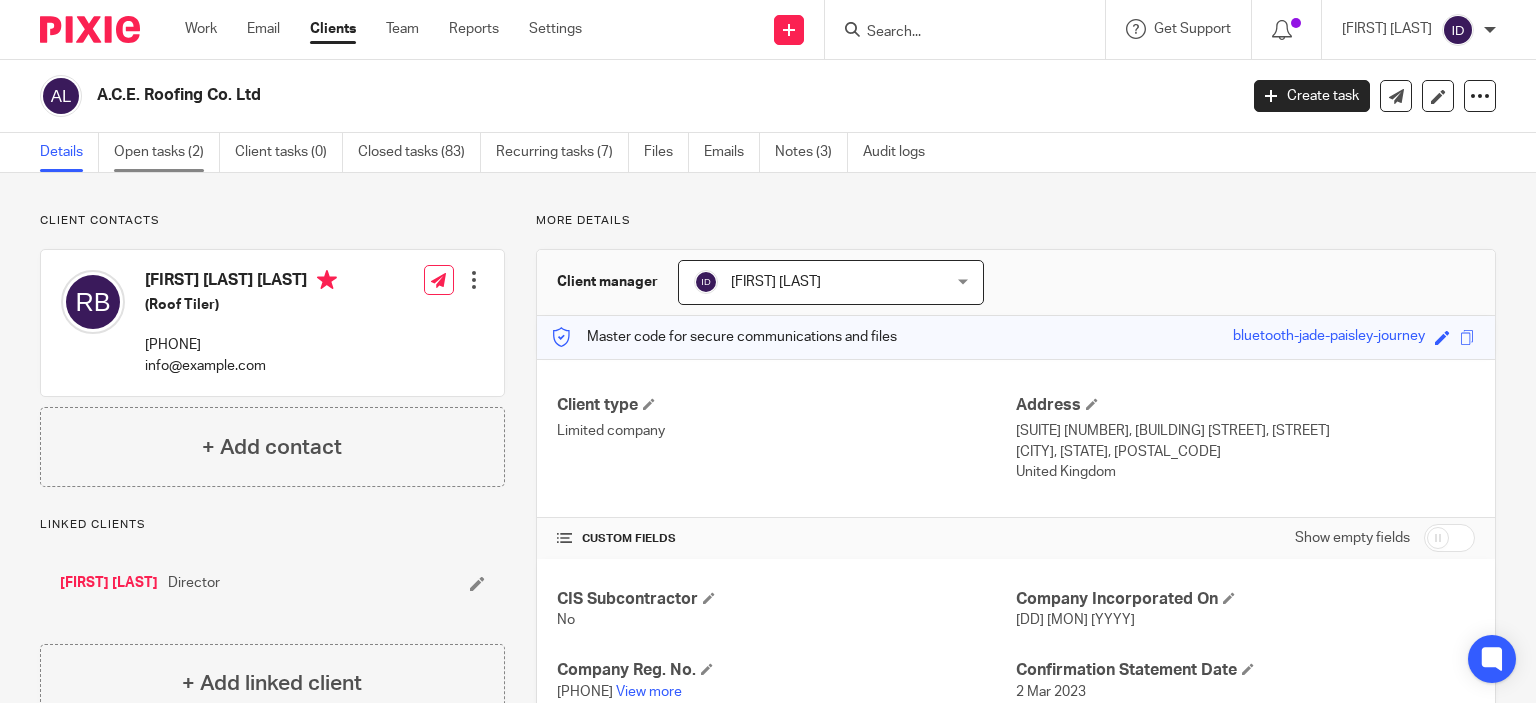 click on "Open tasks (2)" at bounding box center [167, 152] 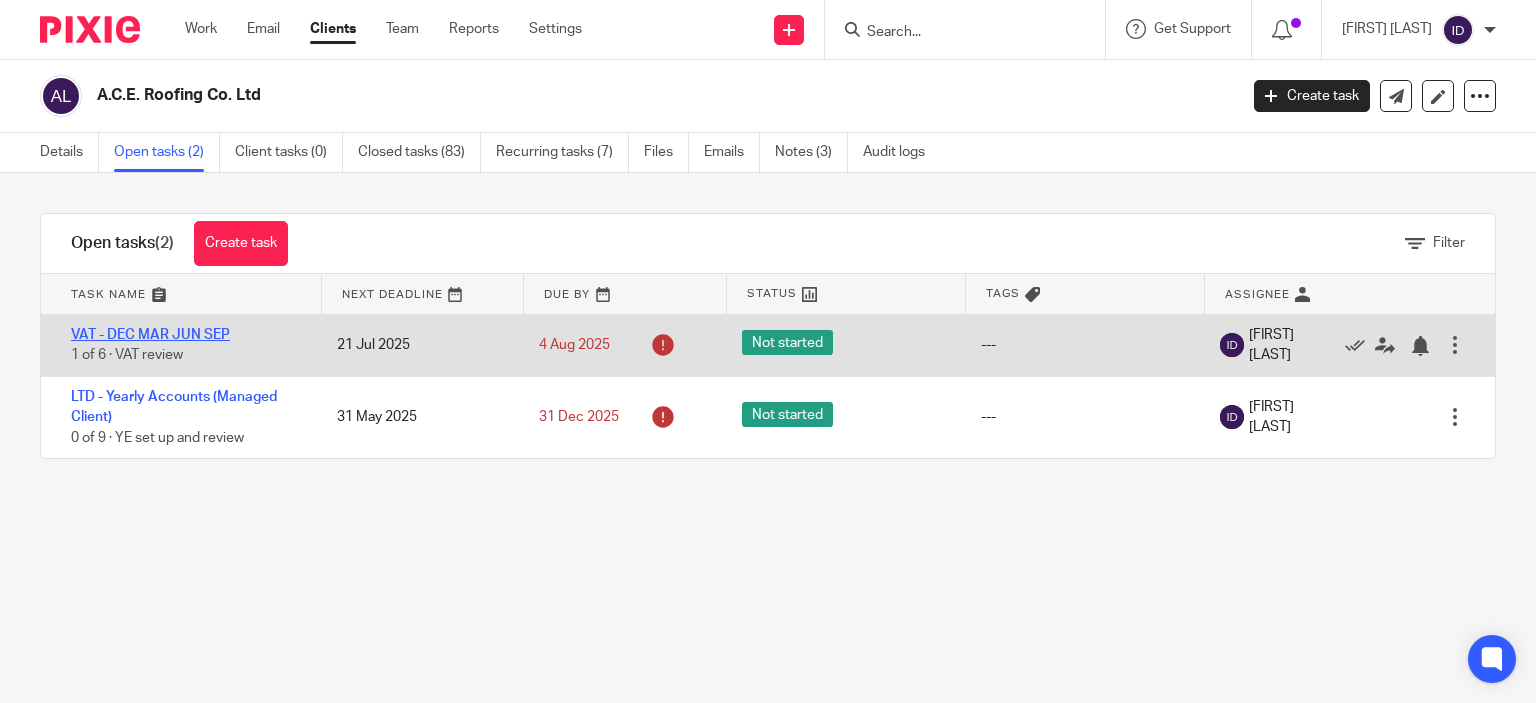 scroll, scrollTop: 0, scrollLeft: 0, axis: both 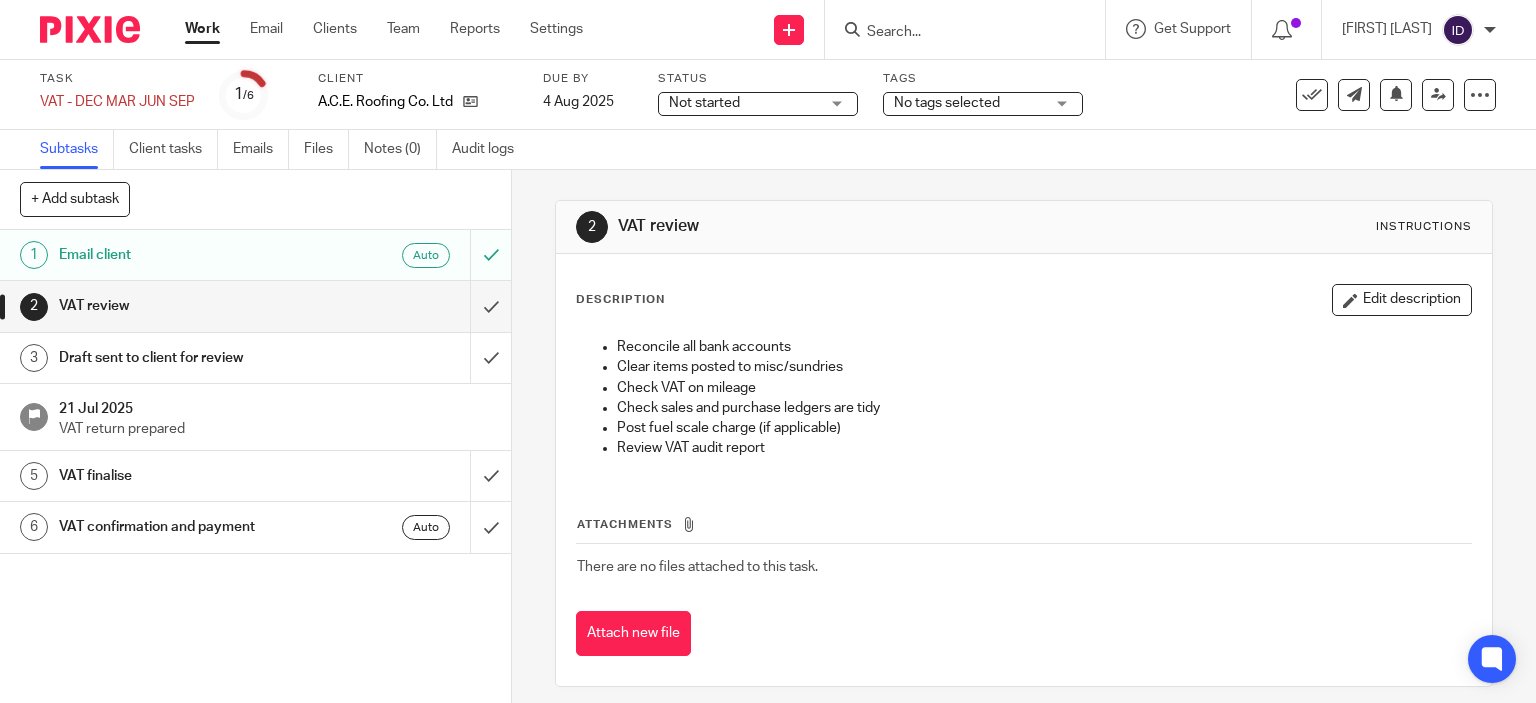click on "No tags selected" at bounding box center [947, 103] 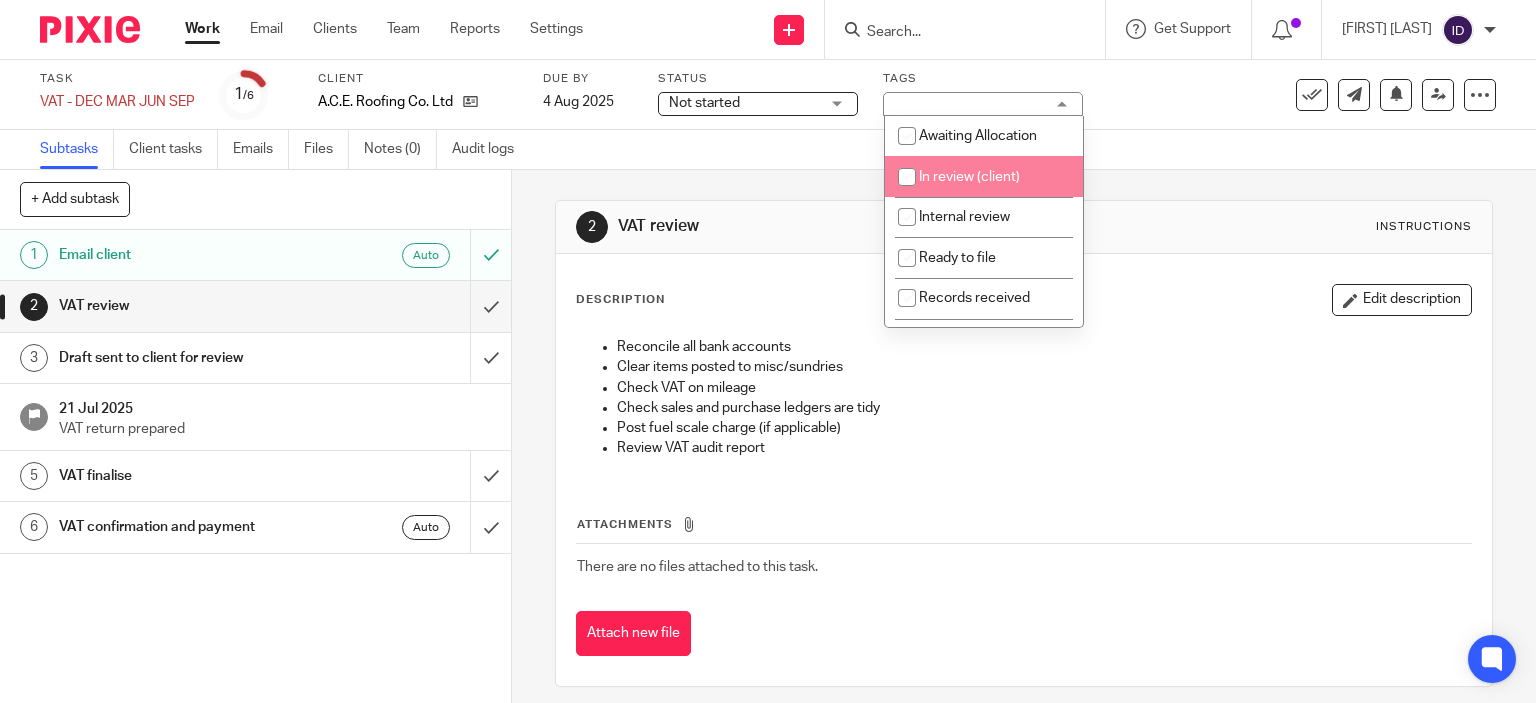 click on "In review (client)" at bounding box center (969, 177) 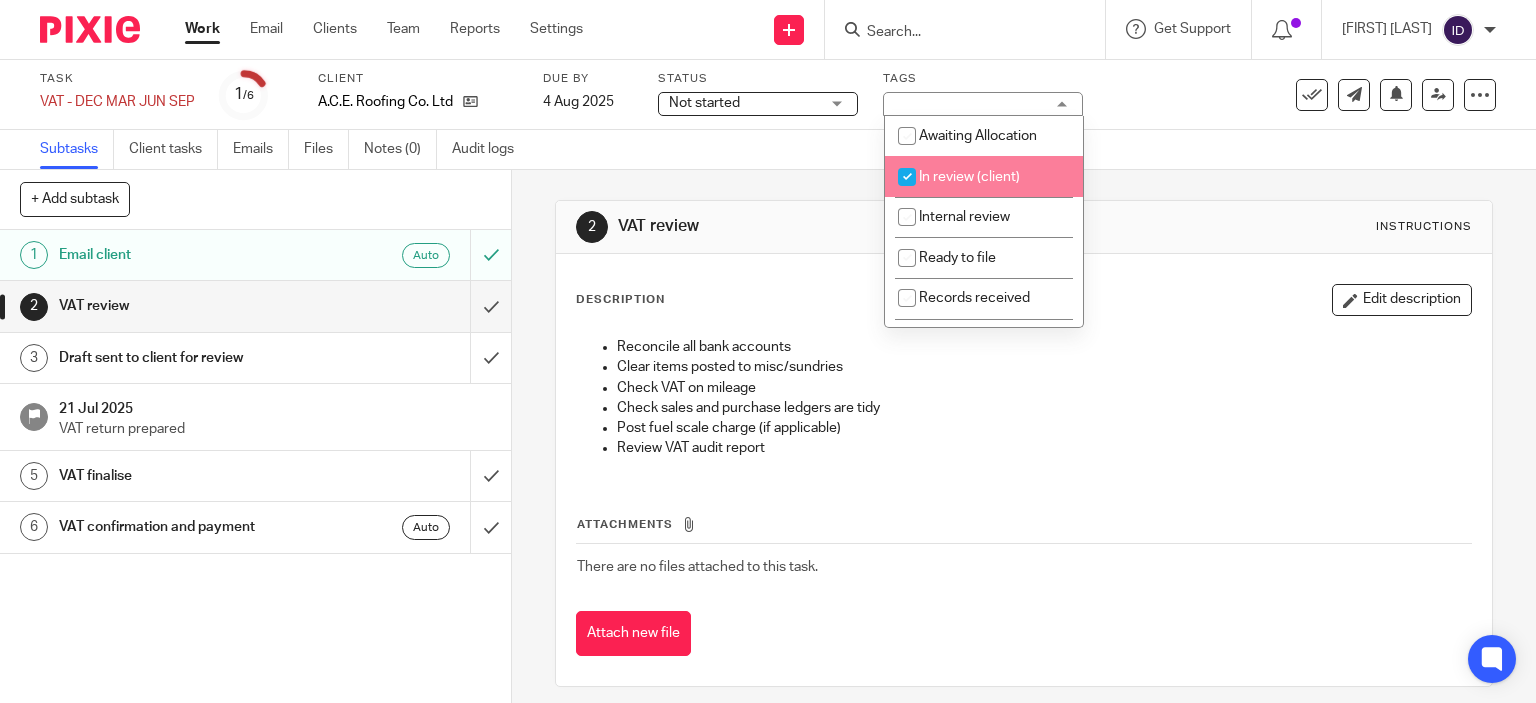 checkbox on "true" 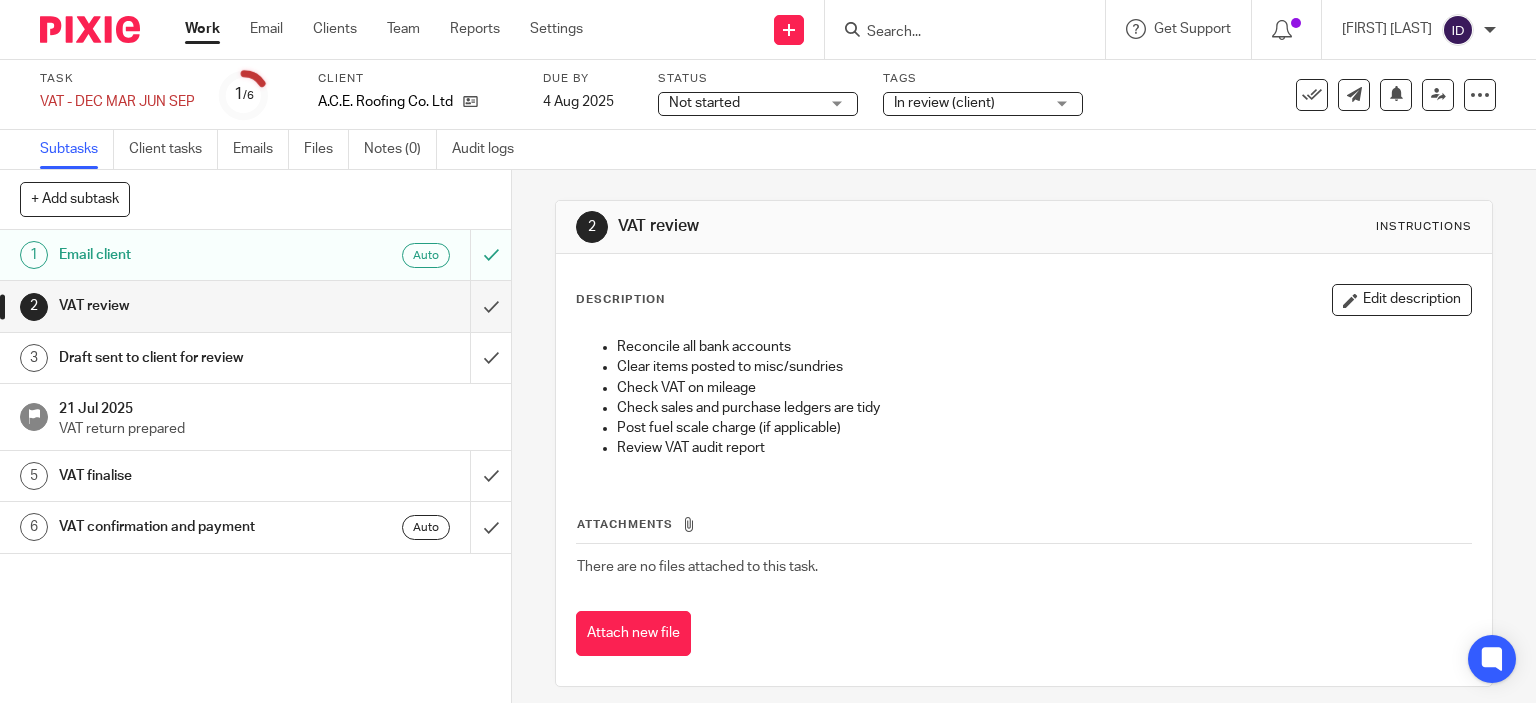 click on "Subtasks
Client tasks
Emails
Files
Notes (0)
Audit logs" at bounding box center (768, 150) 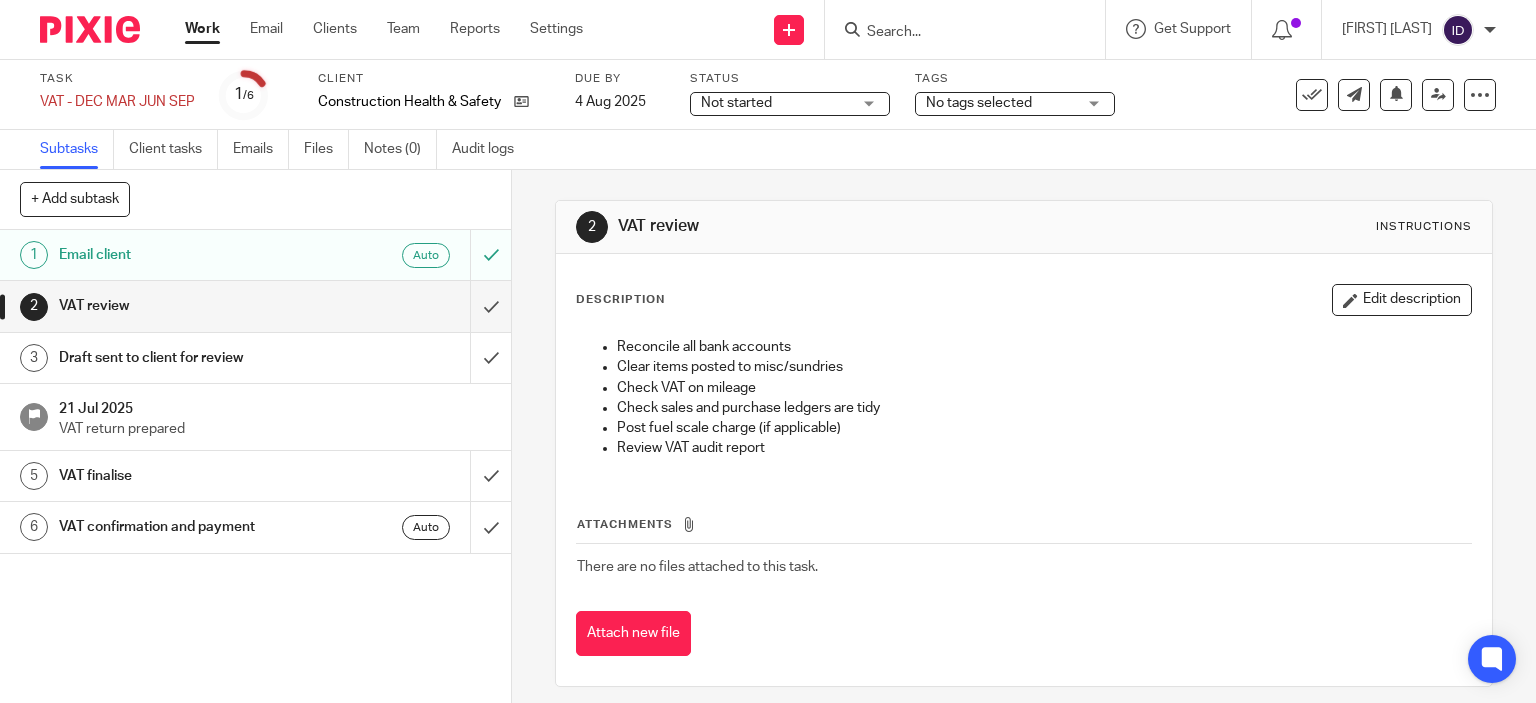 scroll, scrollTop: 0, scrollLeft: 0, axis: both 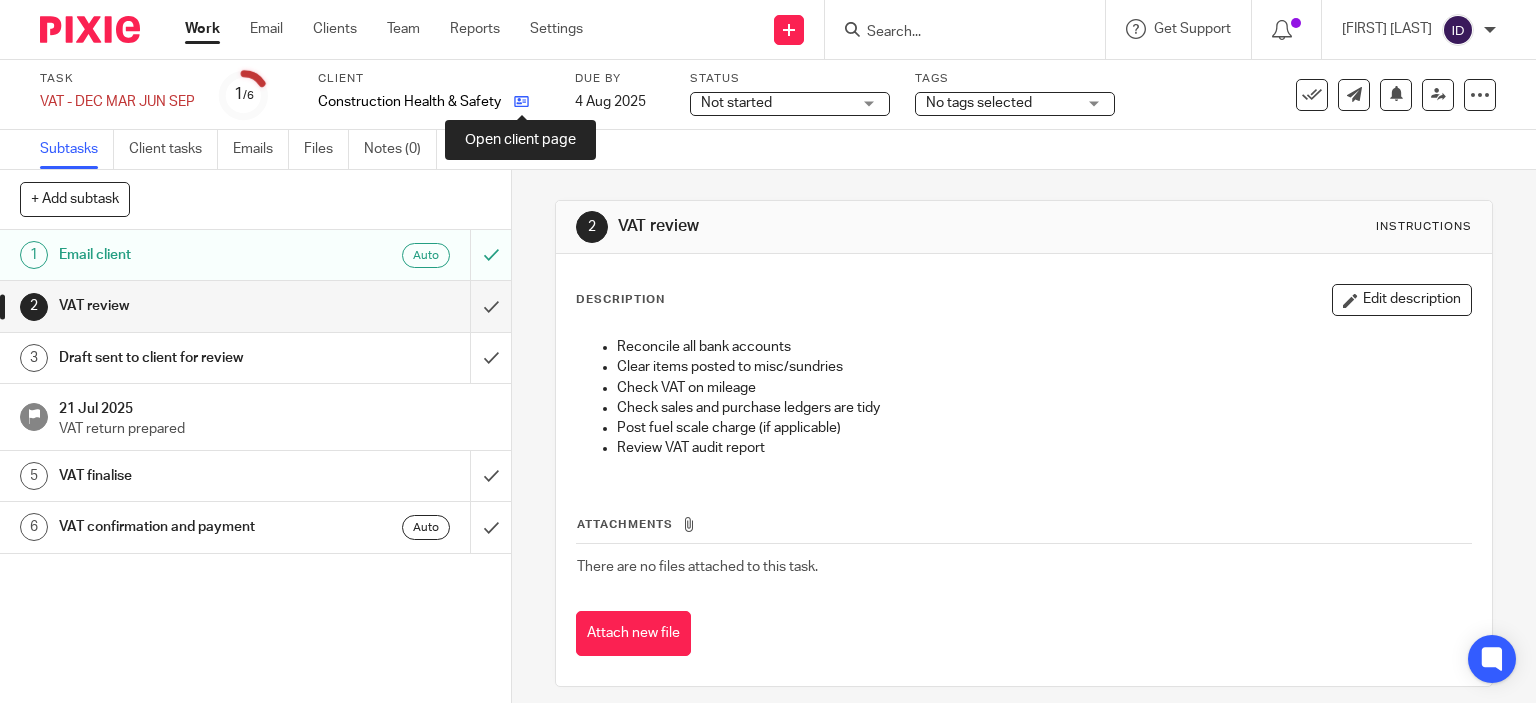 click at bounding box center [521, 101] 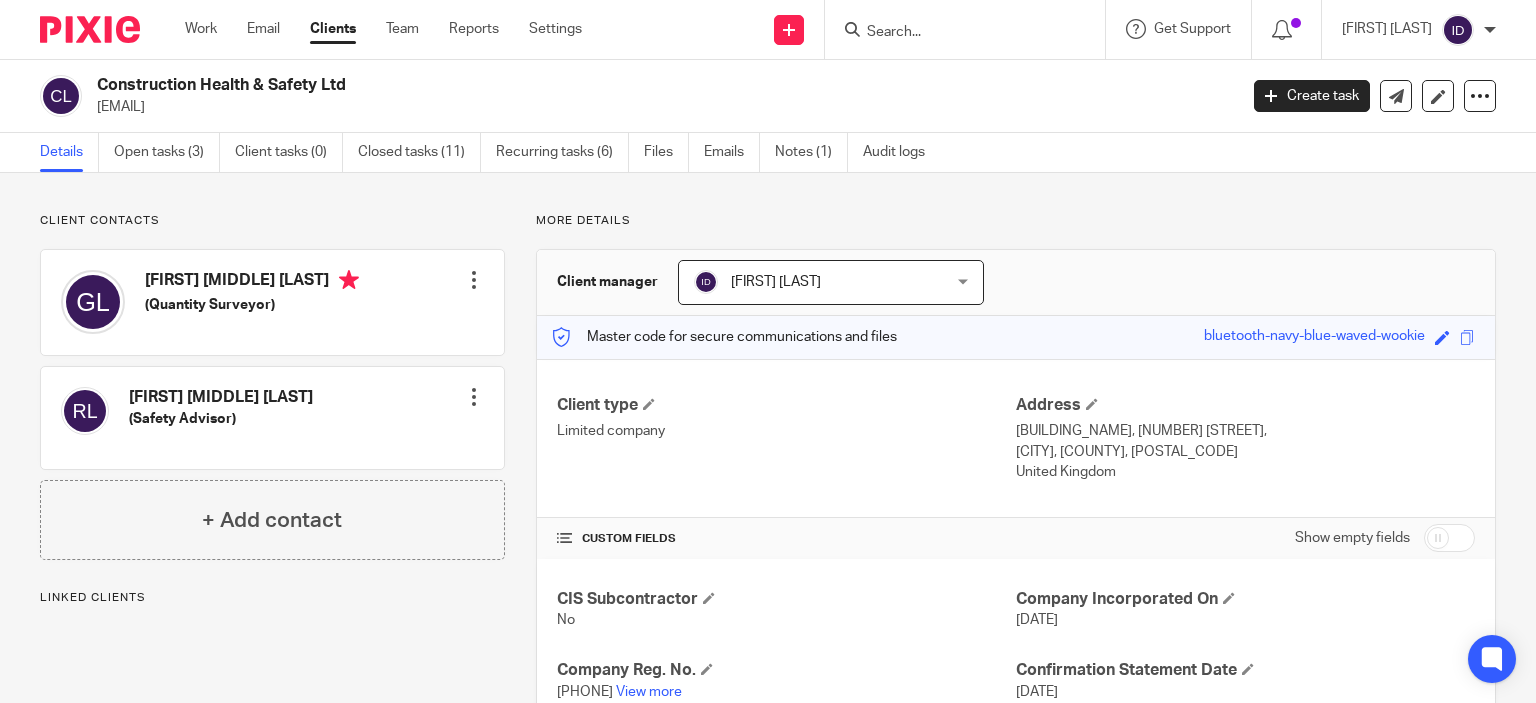 scroll, scrollTop: 0, scrollLeft: 0, axis: both 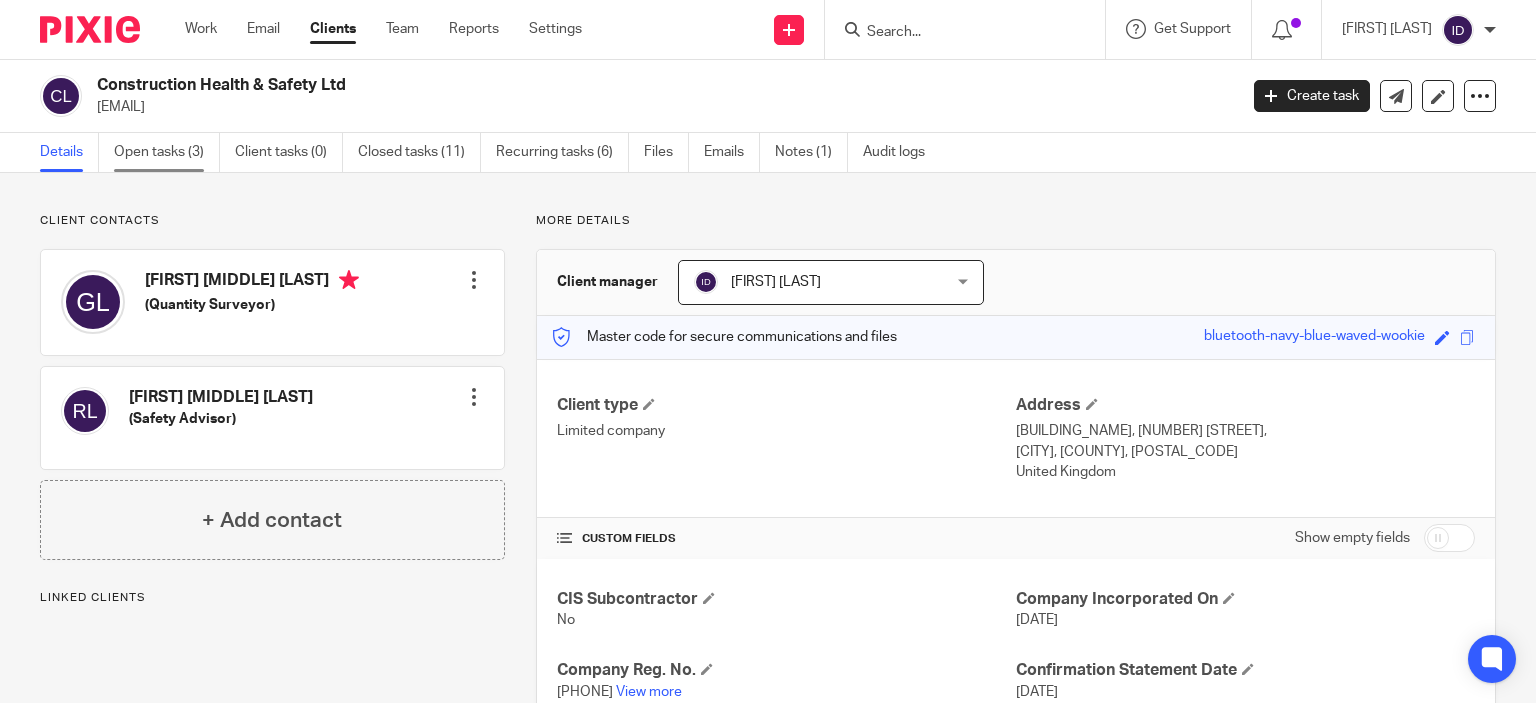 click on "Open tasks (3)" at bounding box center [167, 152] 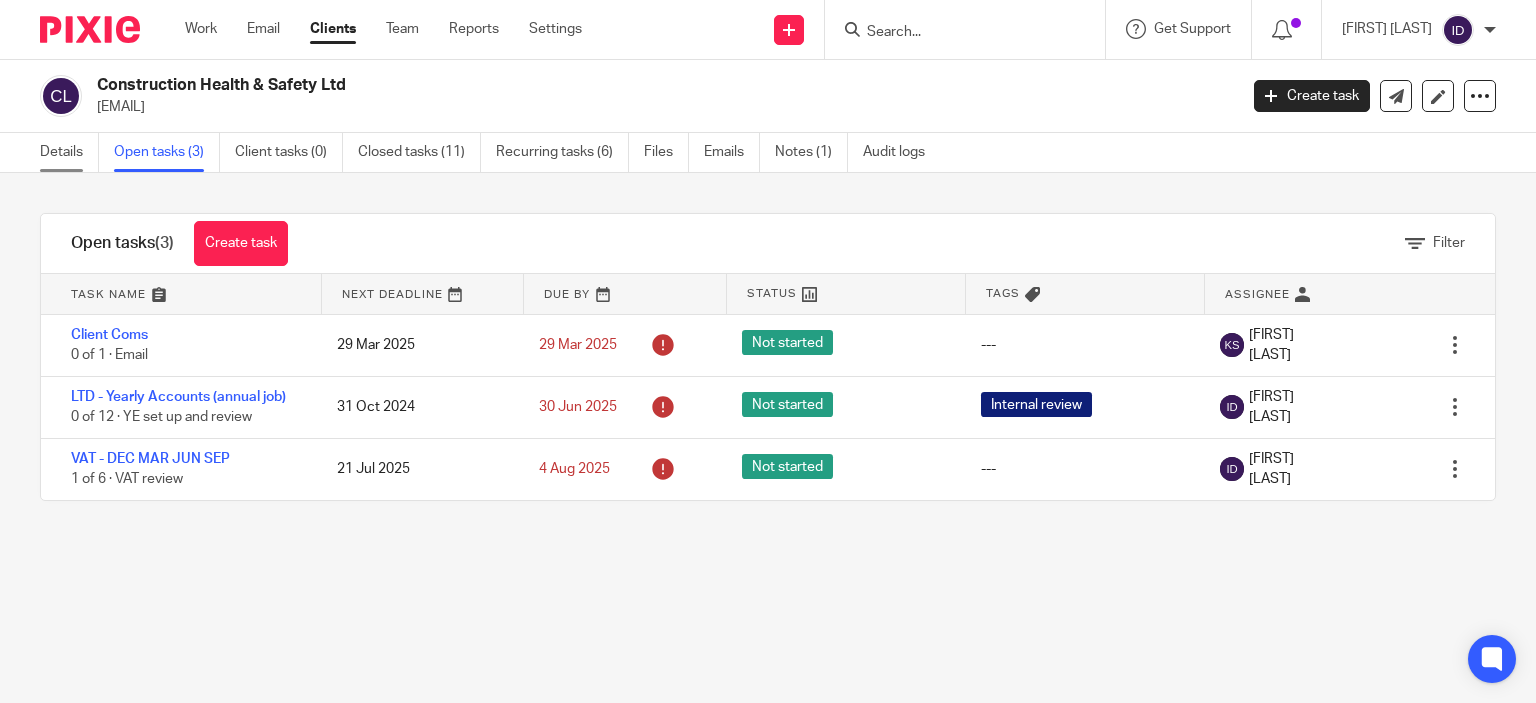 scroll, scrollTop: 0, scrollLeft: 0, axis: both 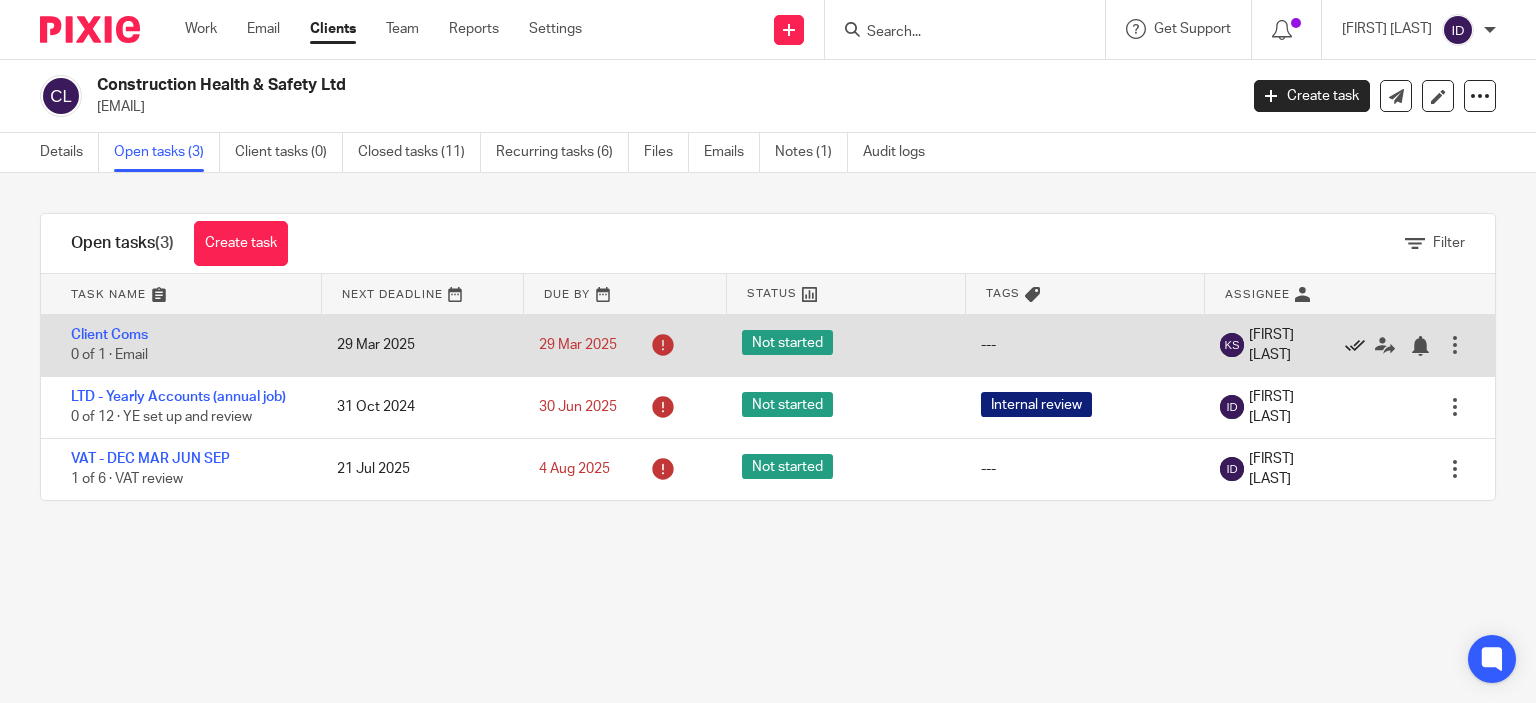 click at bounding box center (1355, 346) 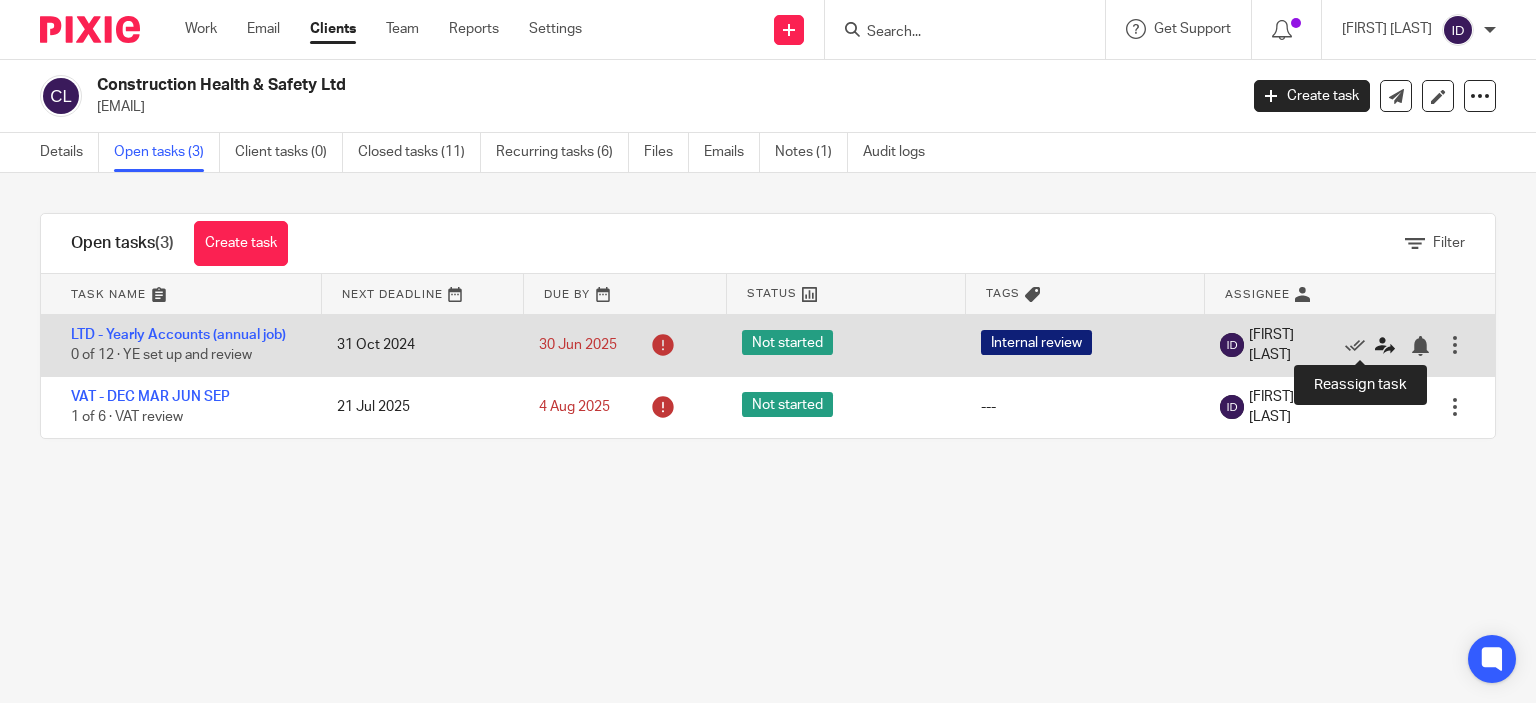 click at bounding box center [1385, 346] 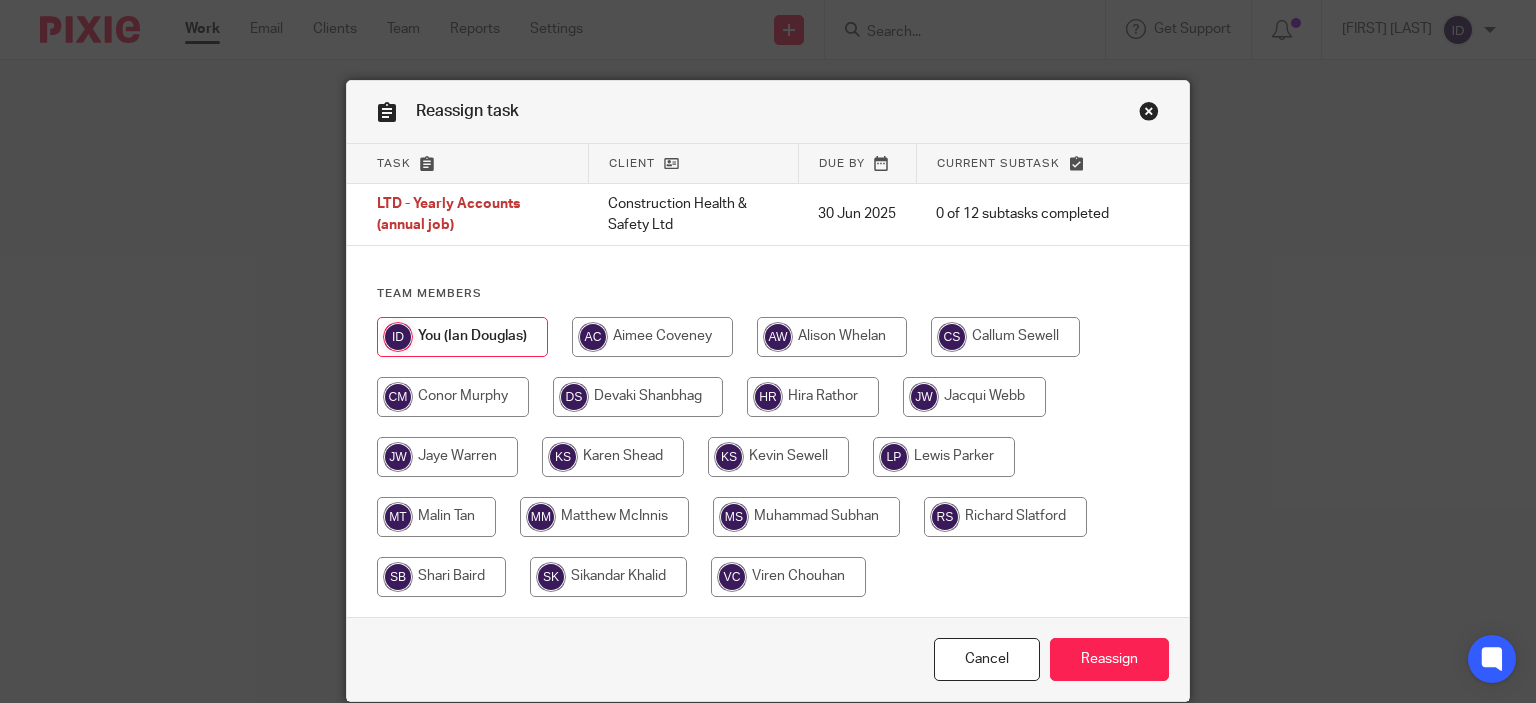 scroll, scrollTop: 0, scrollLeft: 0, axis: both 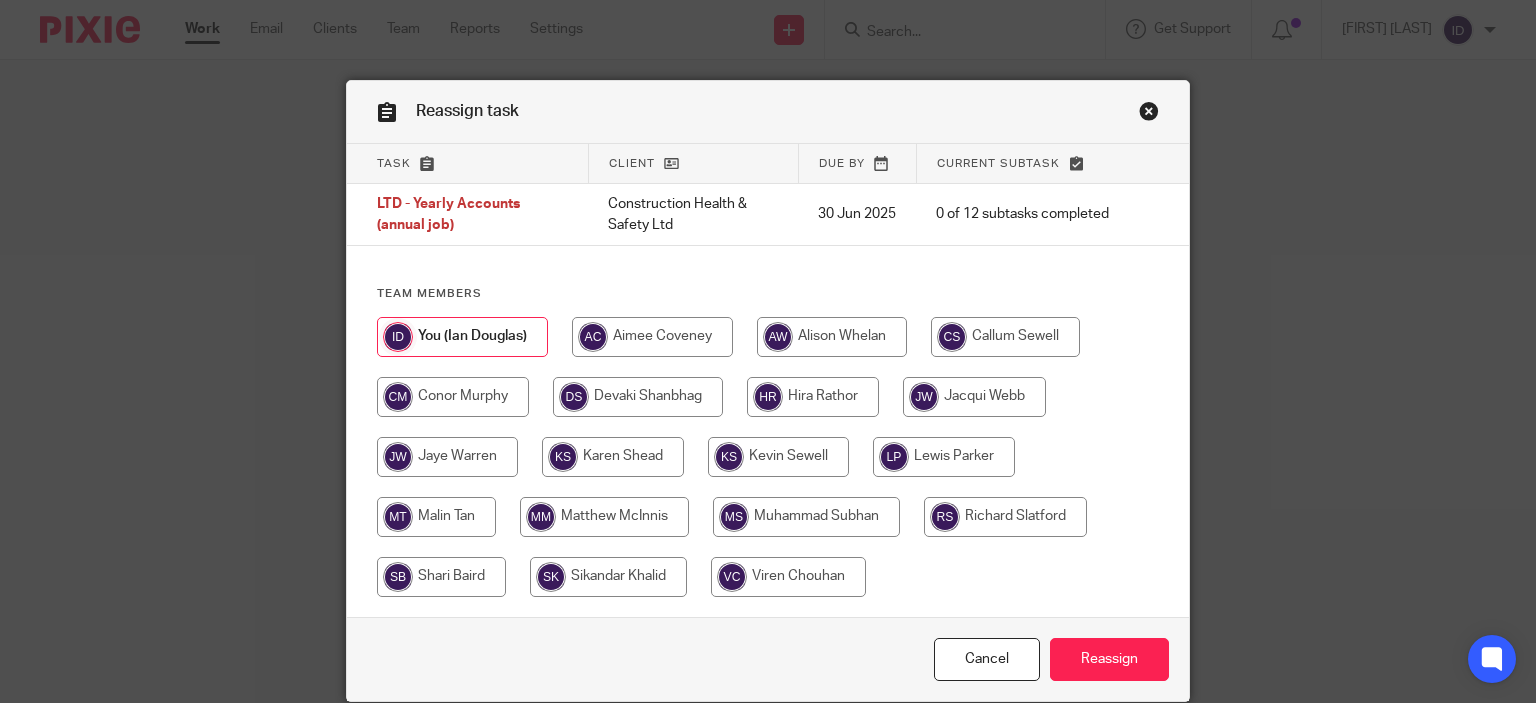 click at bounding box center [788, 577] 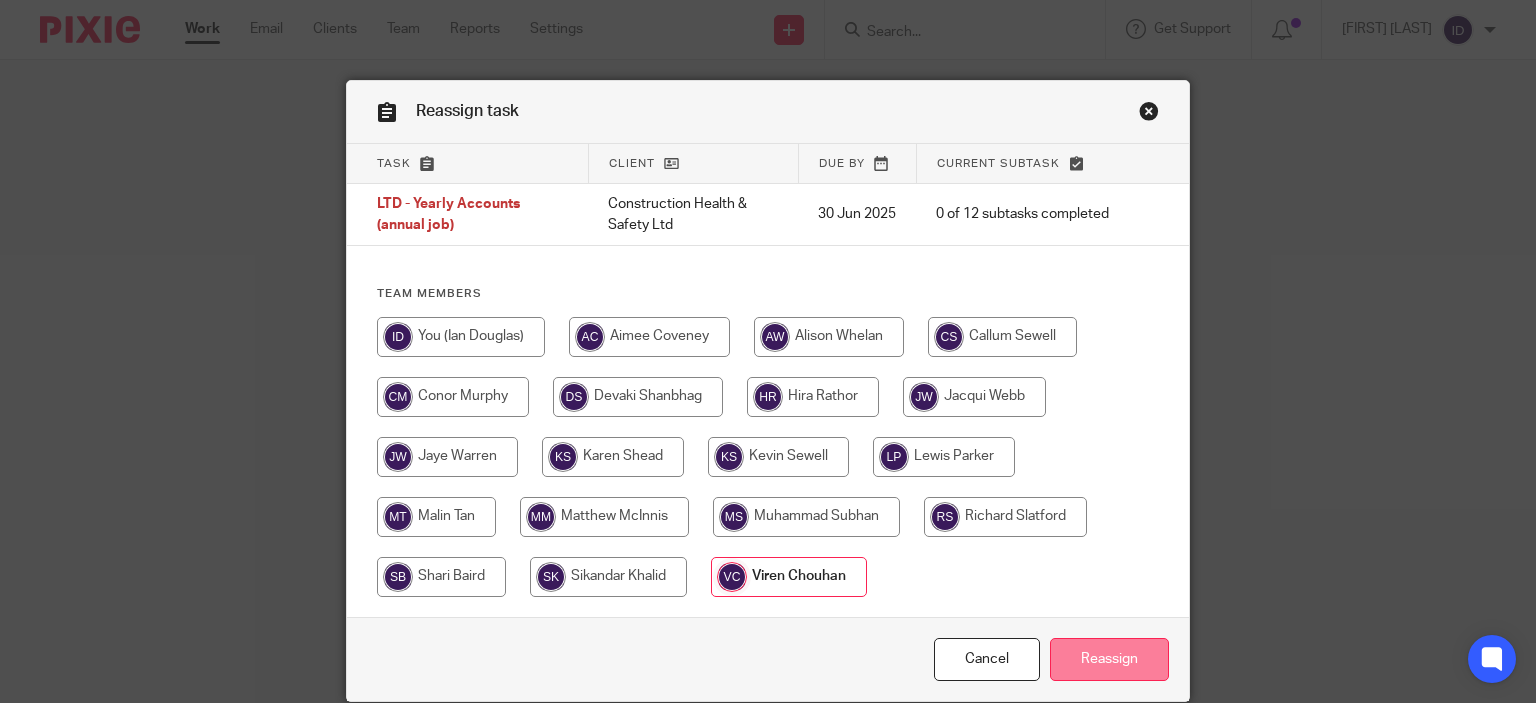 click on "Reassign" at bounding box center [1109, 659] 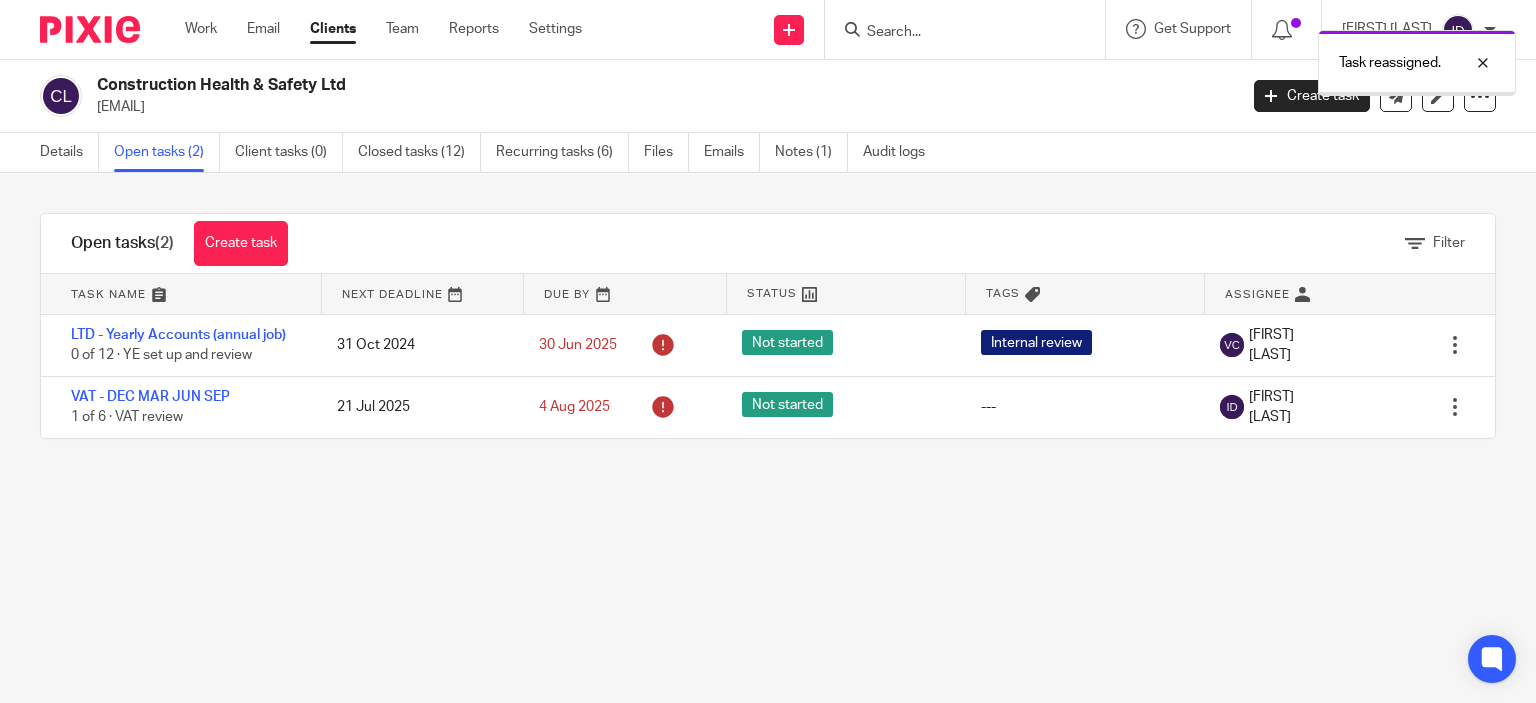 scroll, scrollTop: 0, scrollLeft: 0, axis: both 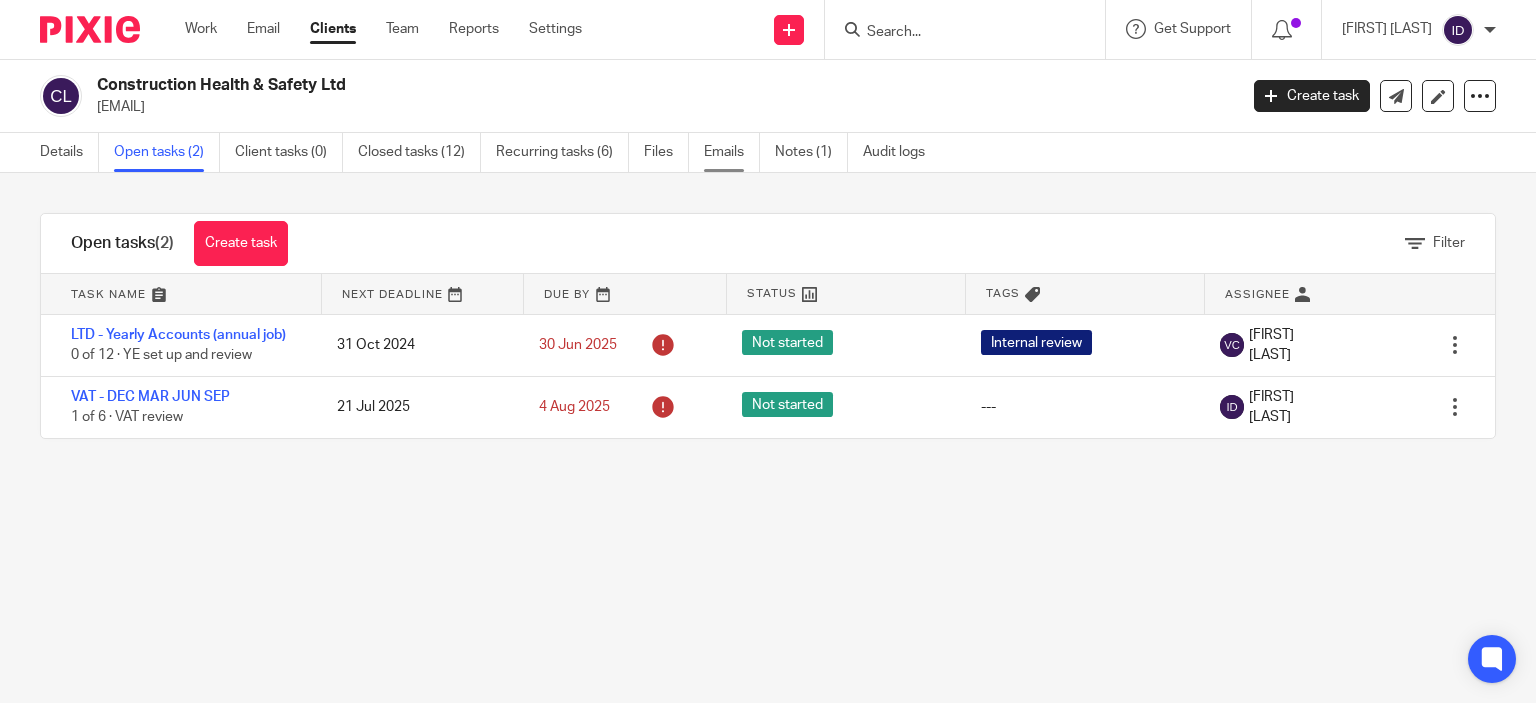 click on "Emails" at bounding box center (732, 152) 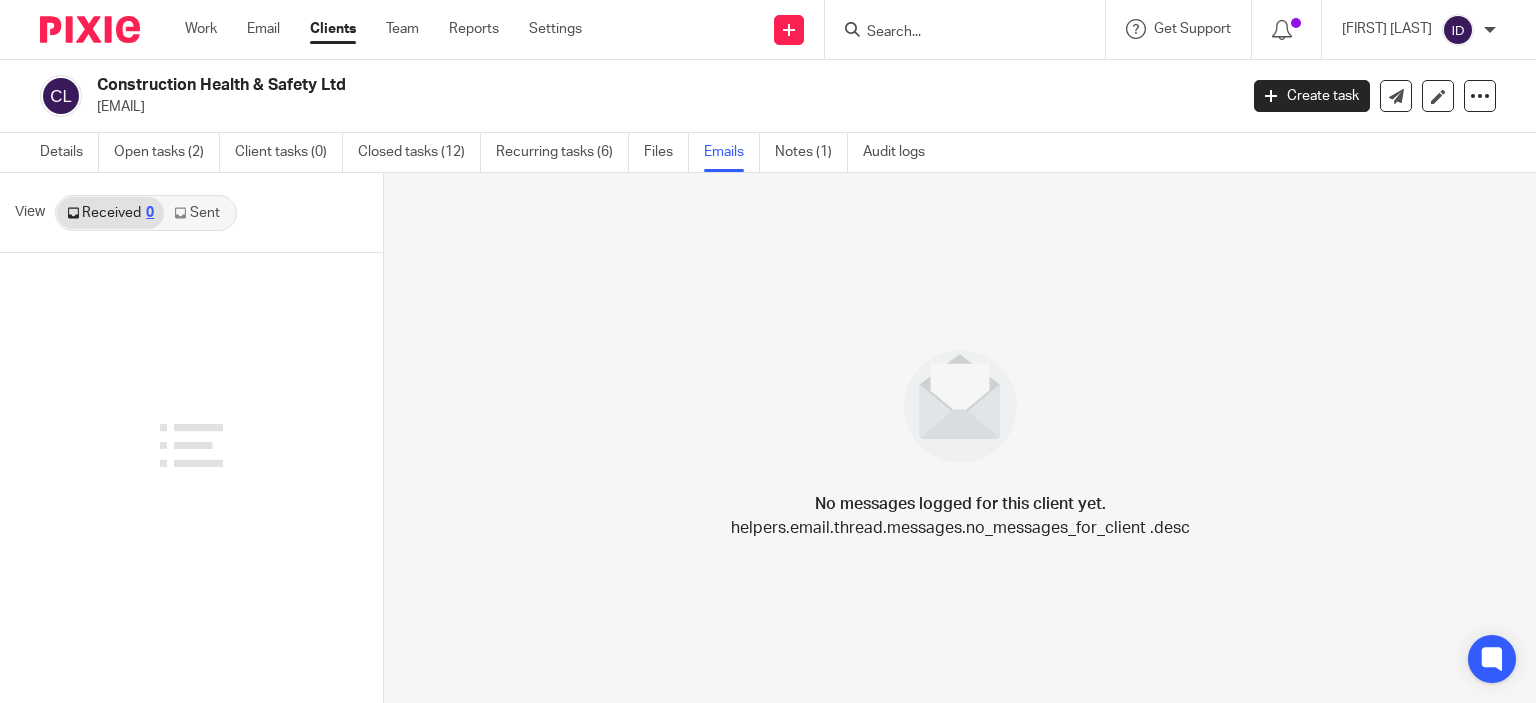 scroll, scrollTop: 0, scrollLeft: 0, axis: both 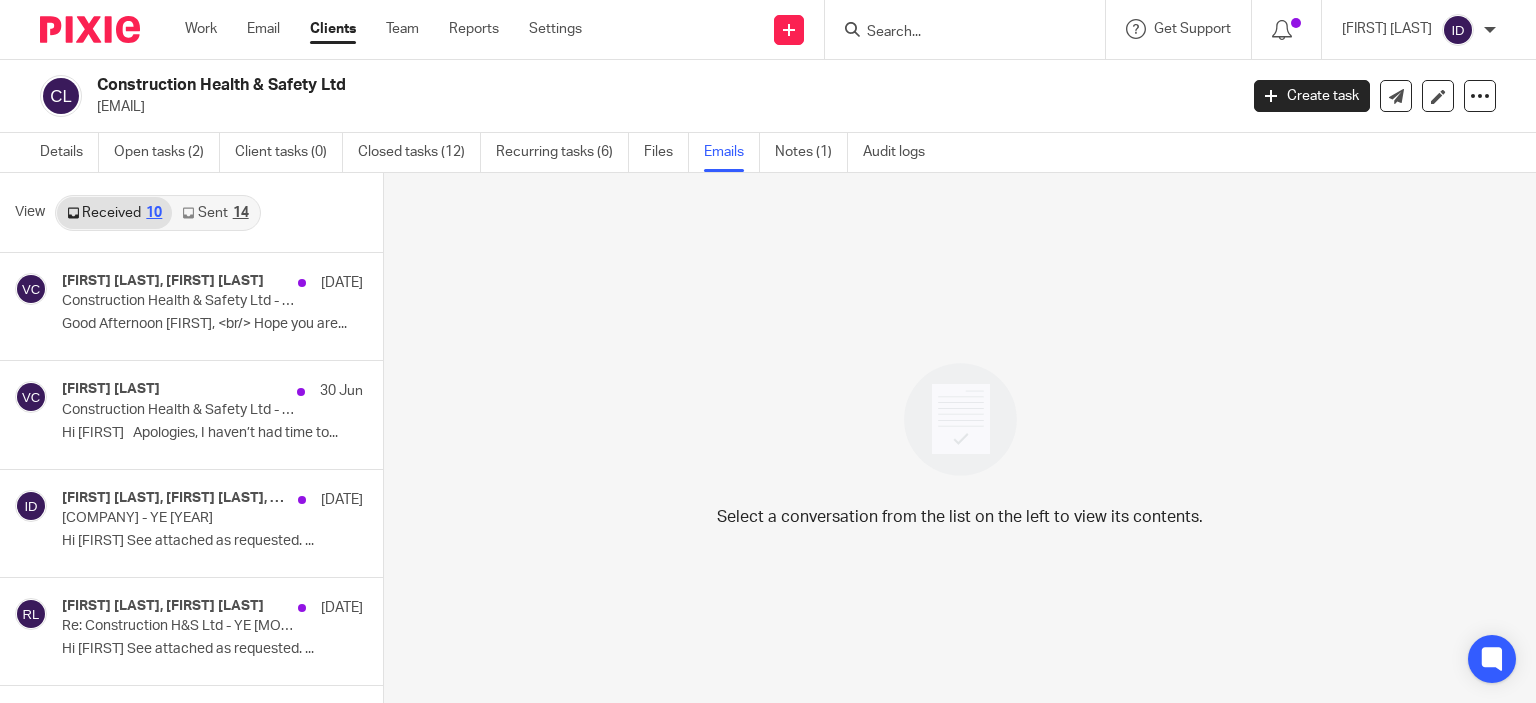click on "Sent
14" at bounding box center (215, 213) 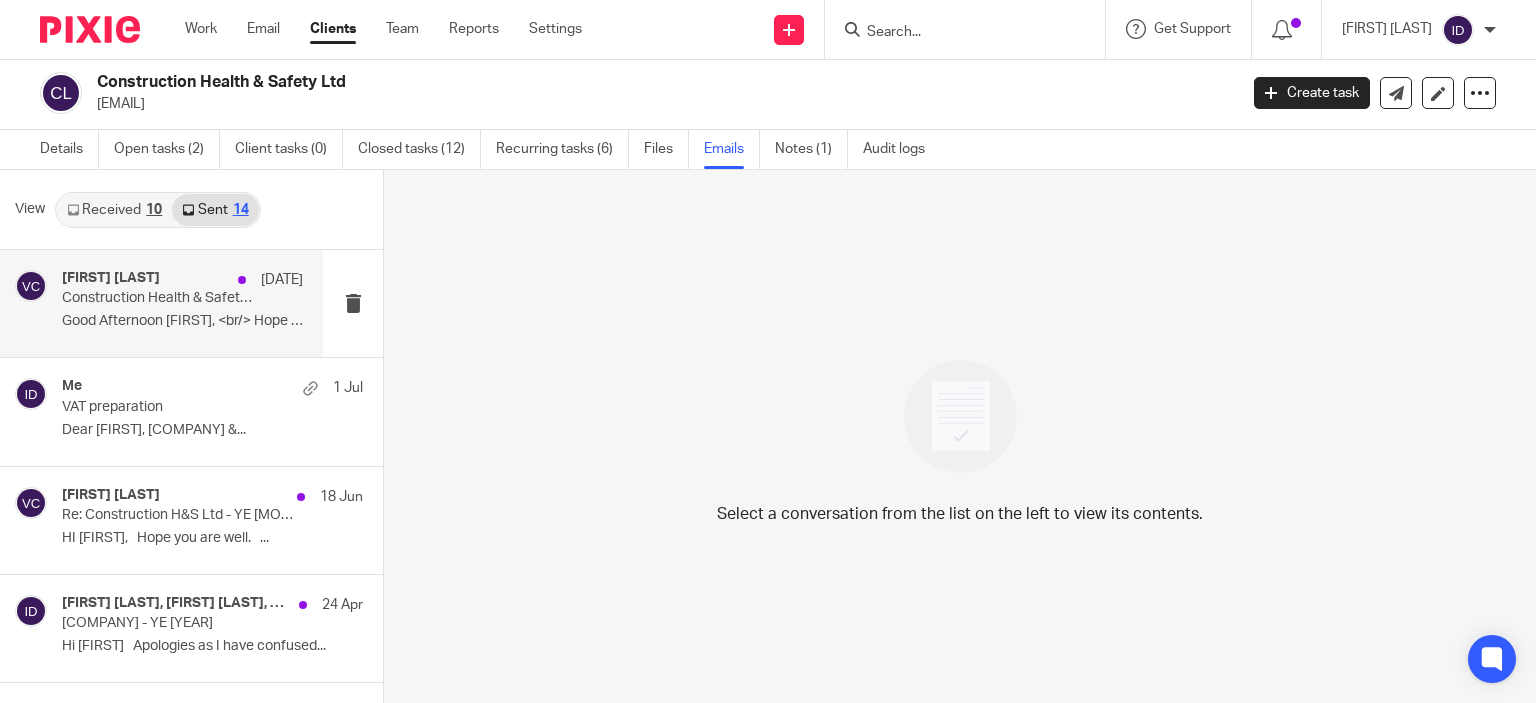 click on "Good Afternoon Ross,     Hope you are..." at bounding box center [182, 321] 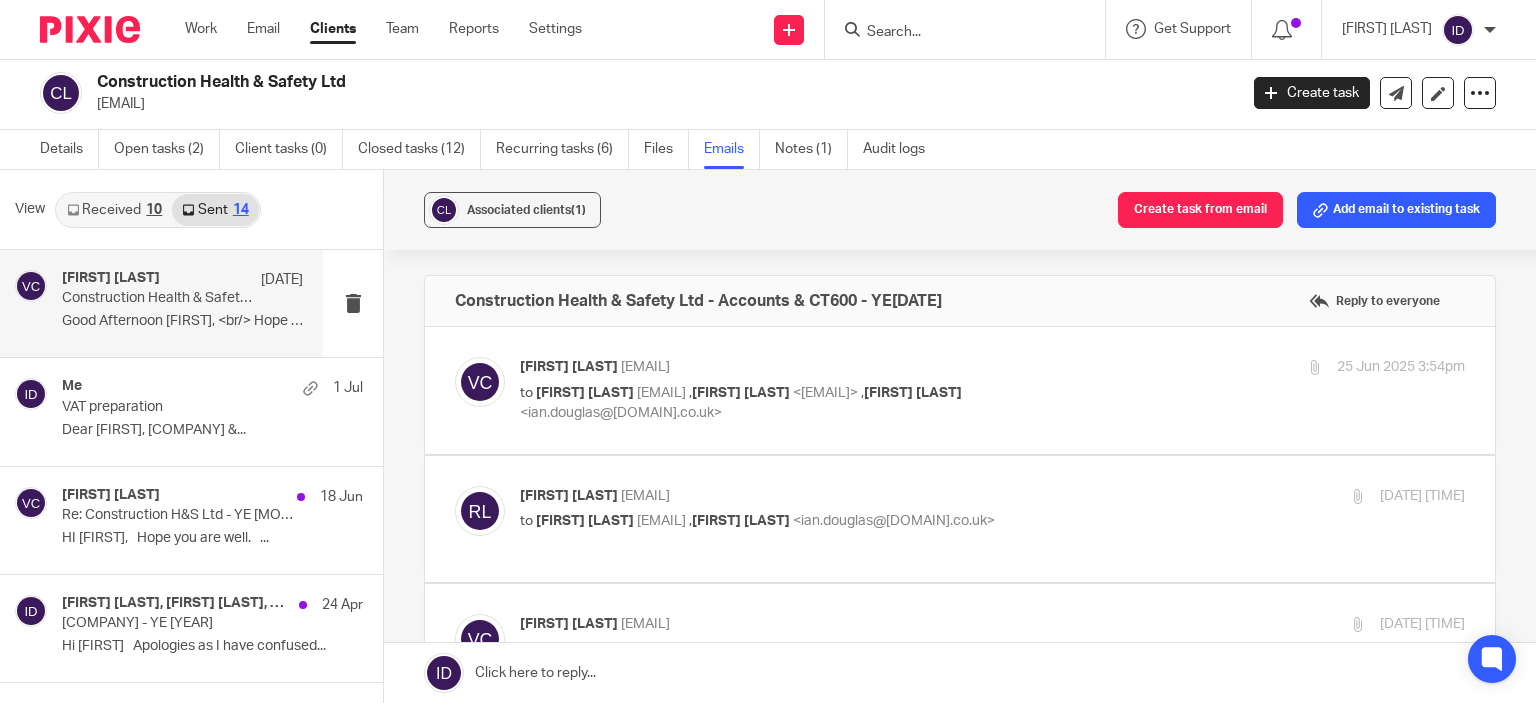 scroll, scrollTop: 0, scrollLeft: 0, axis: both 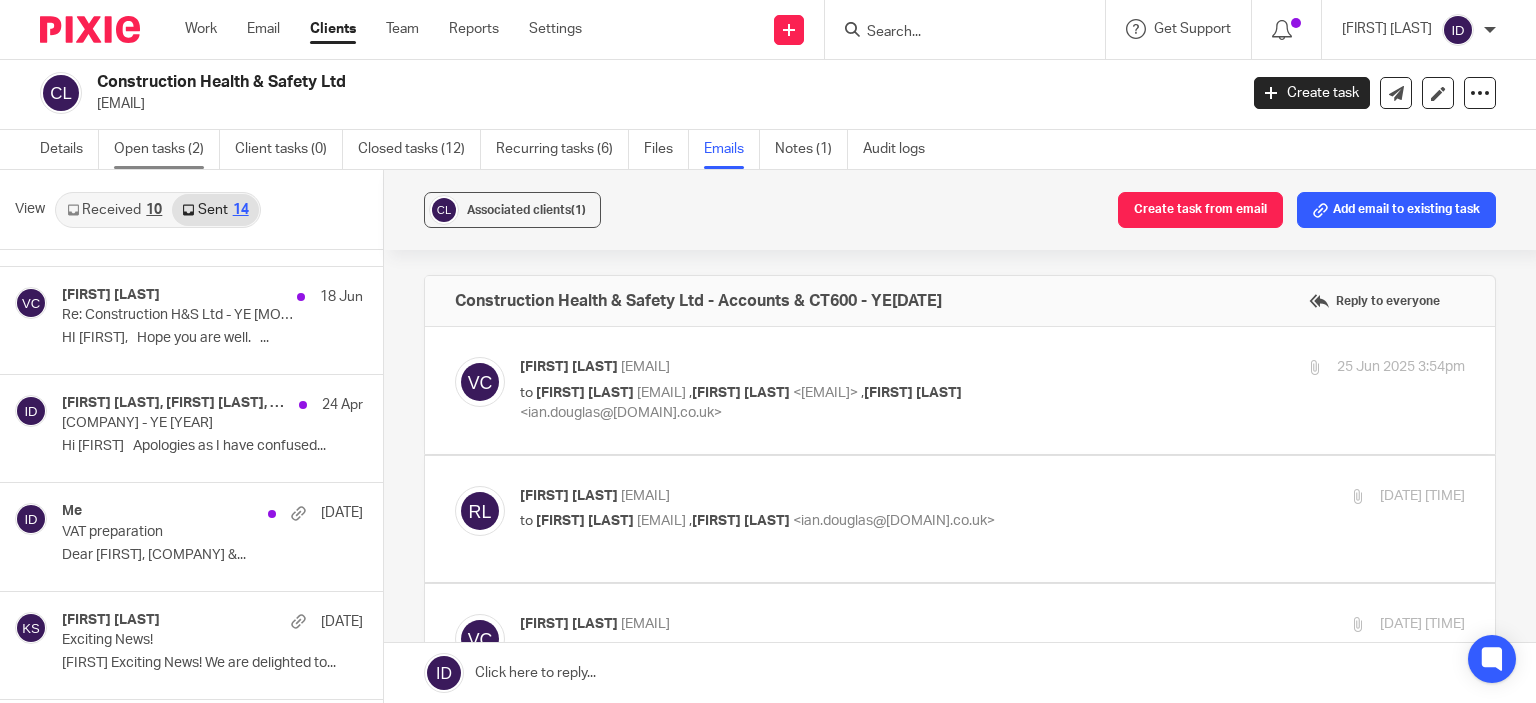 click on "Open tasks (2)" at bounding box center [167, 149] 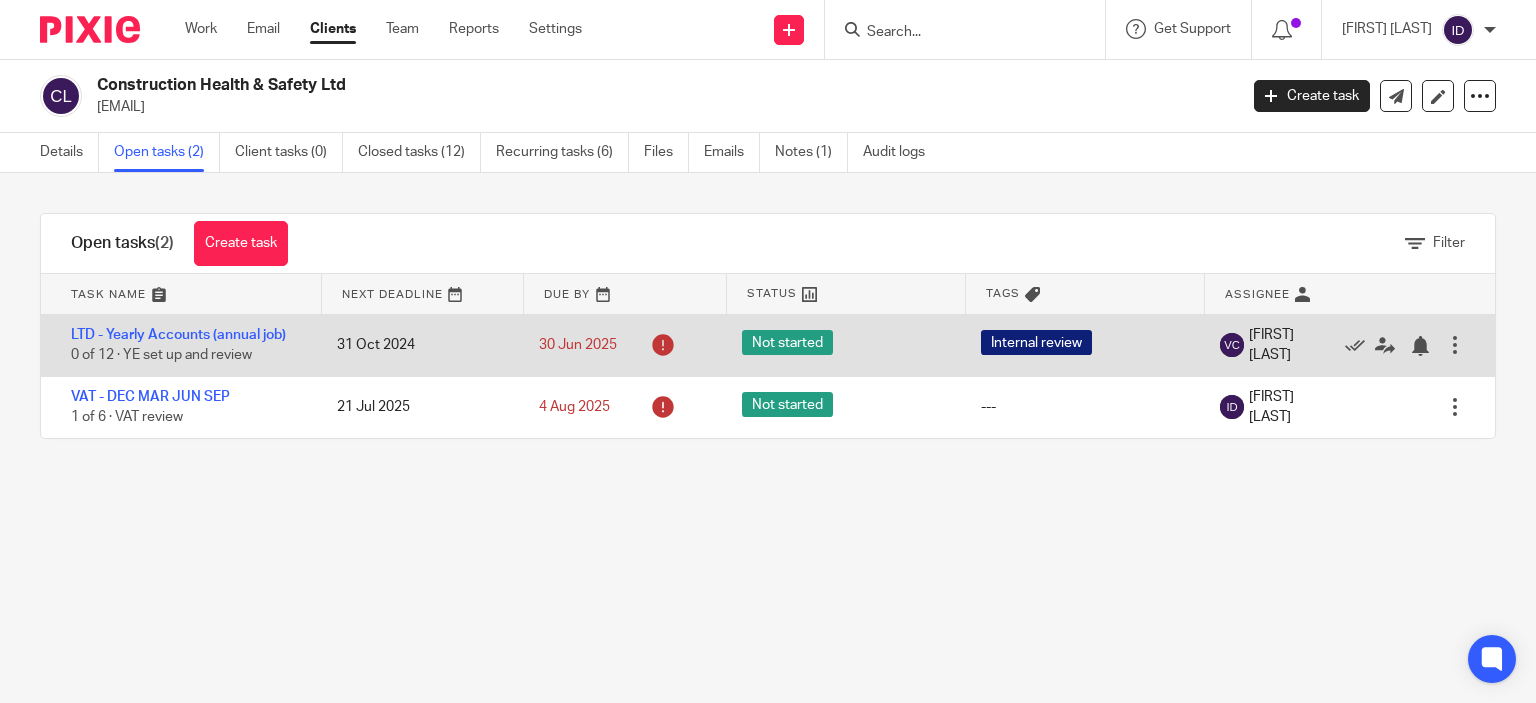 scroll, scrollTop: 0, scrollLeft: 0, axis: both 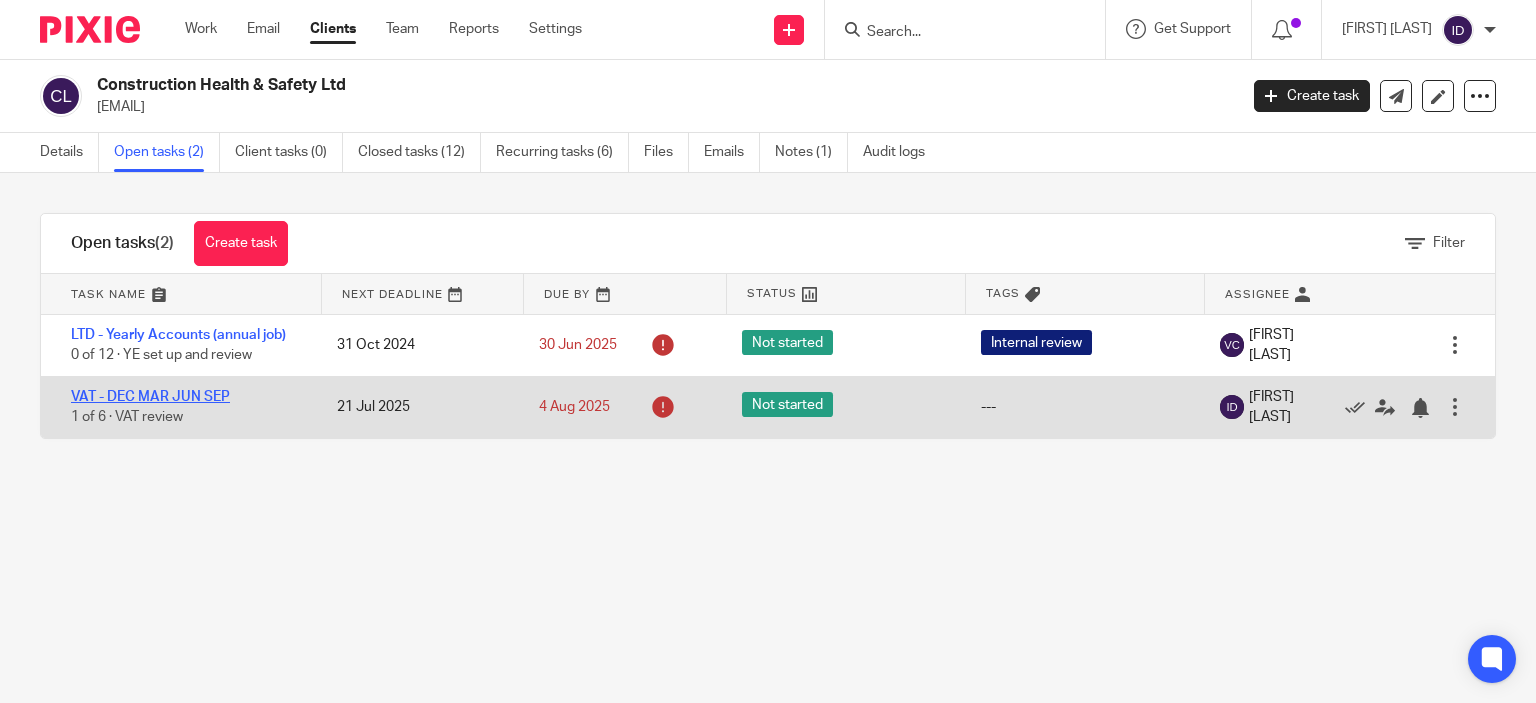 click on "VAT - DEC MAR JUN SEP" at bounding box center (150, 397) 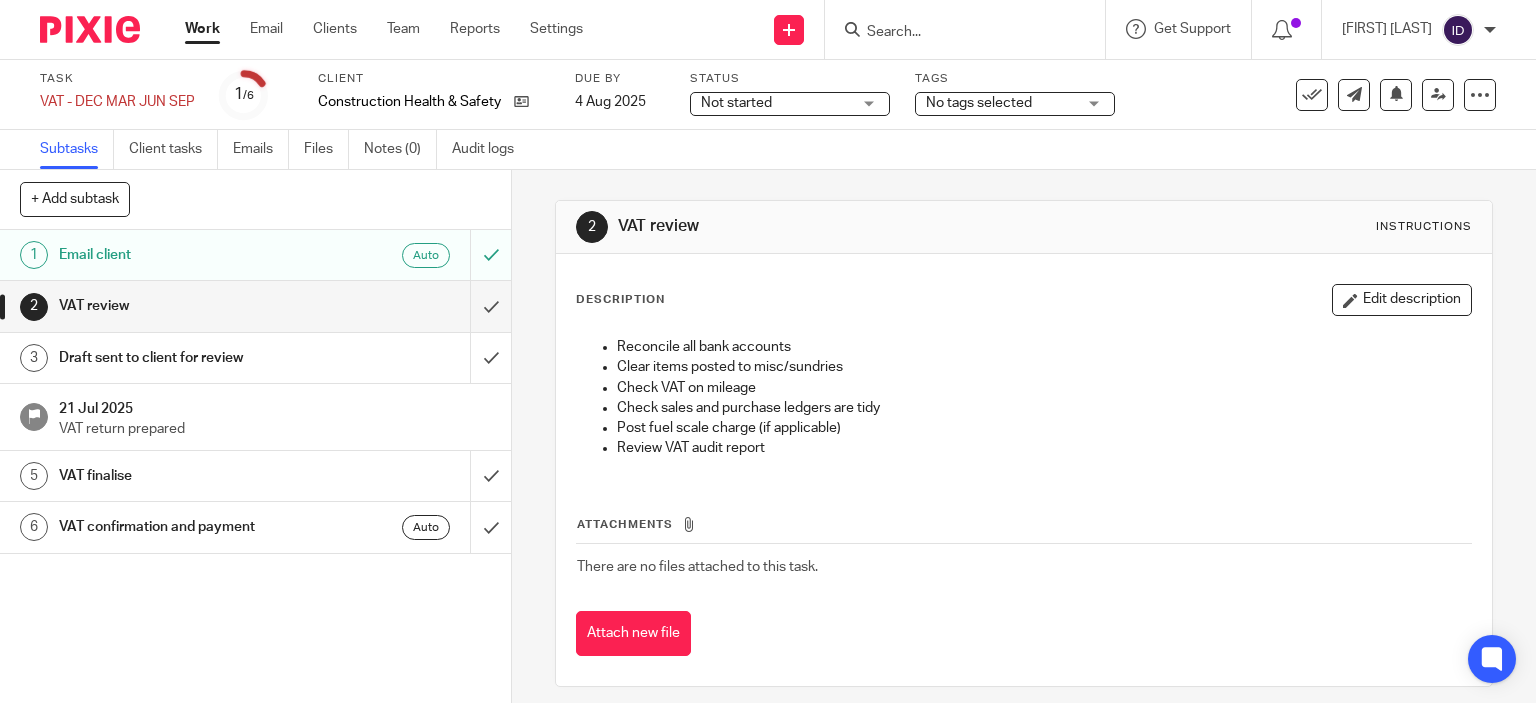 scroll, scrollTop: 0, scrollLeft: 0, axis: both 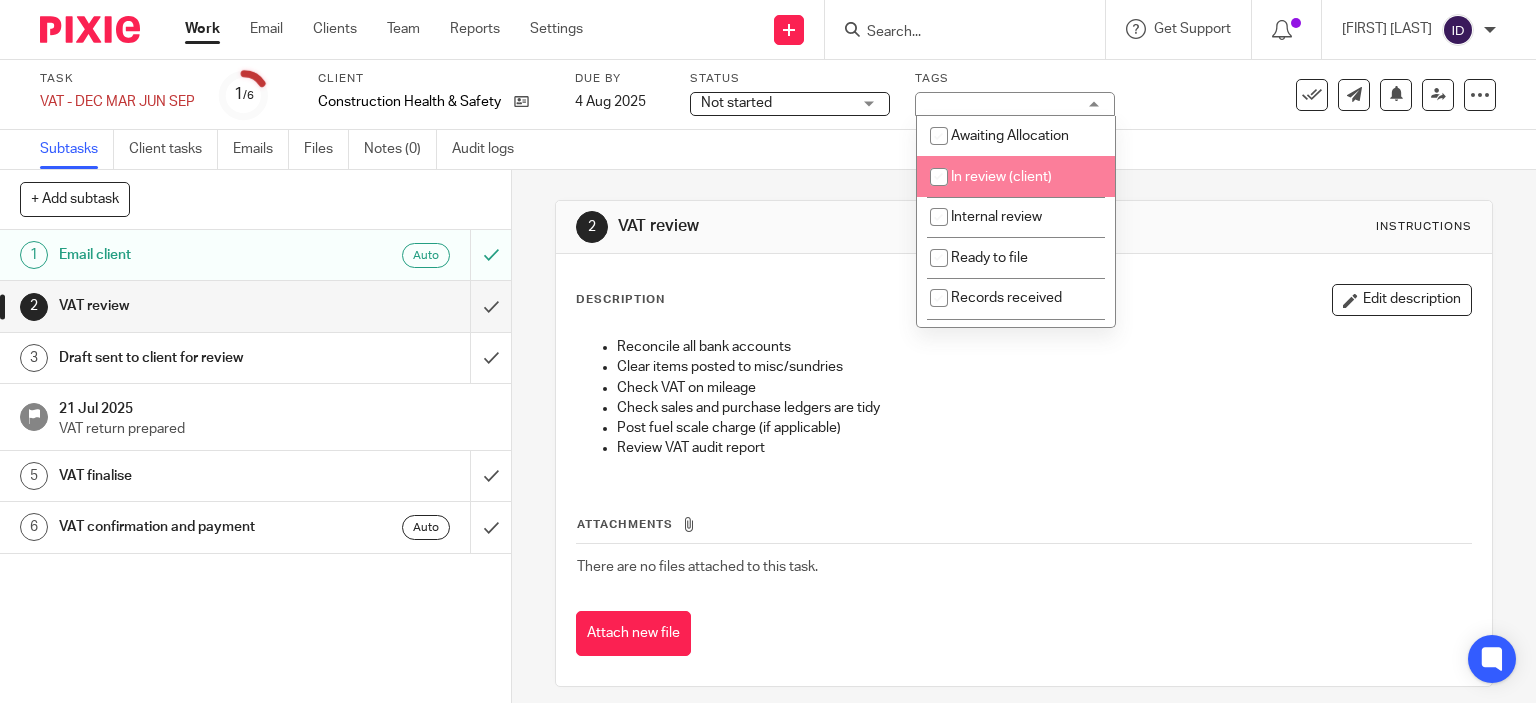 click on "In review (client)" at bounding box center [1001, 177] 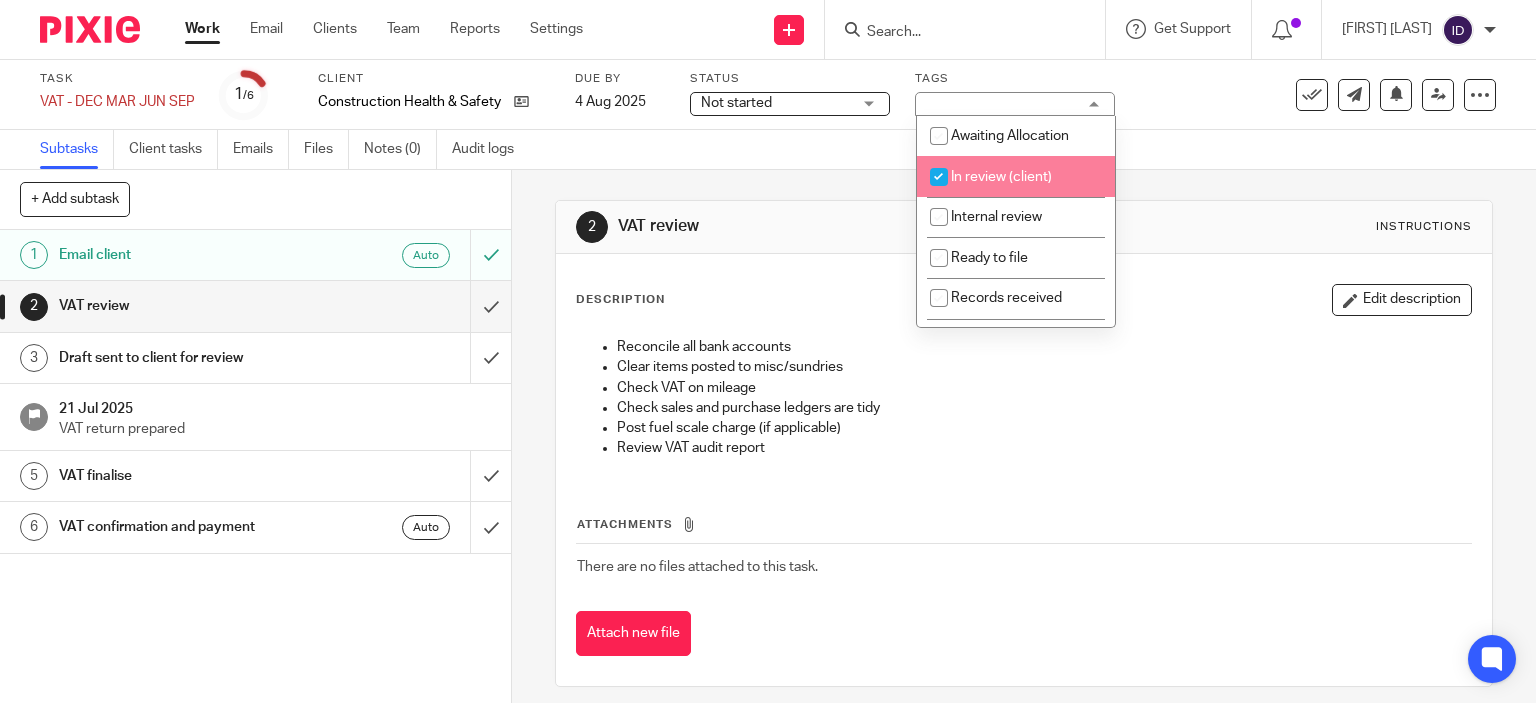 checkbox on "true" 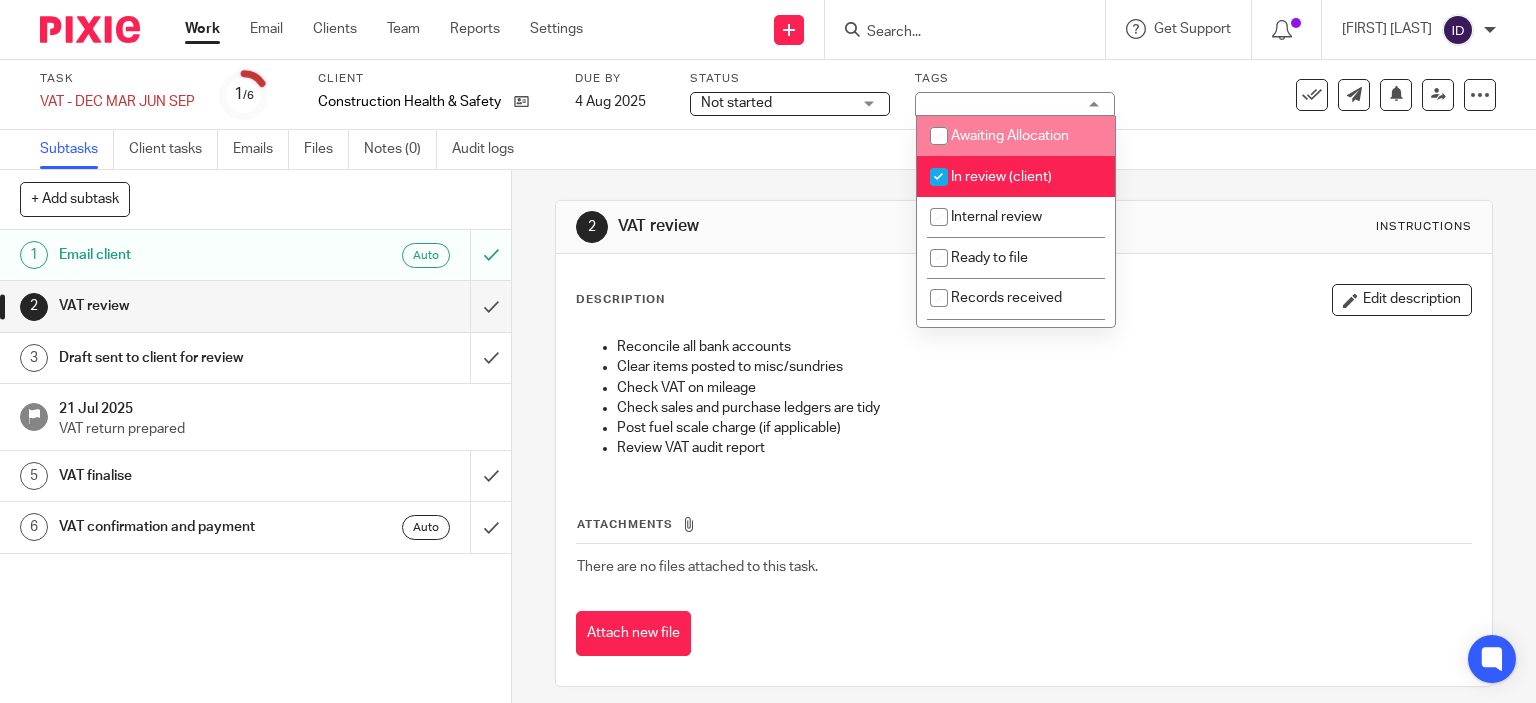 click on "Subtasks
Client tasks
Emails
Files
Notes (0)
Audit logs" at bounding box center [768, 150] 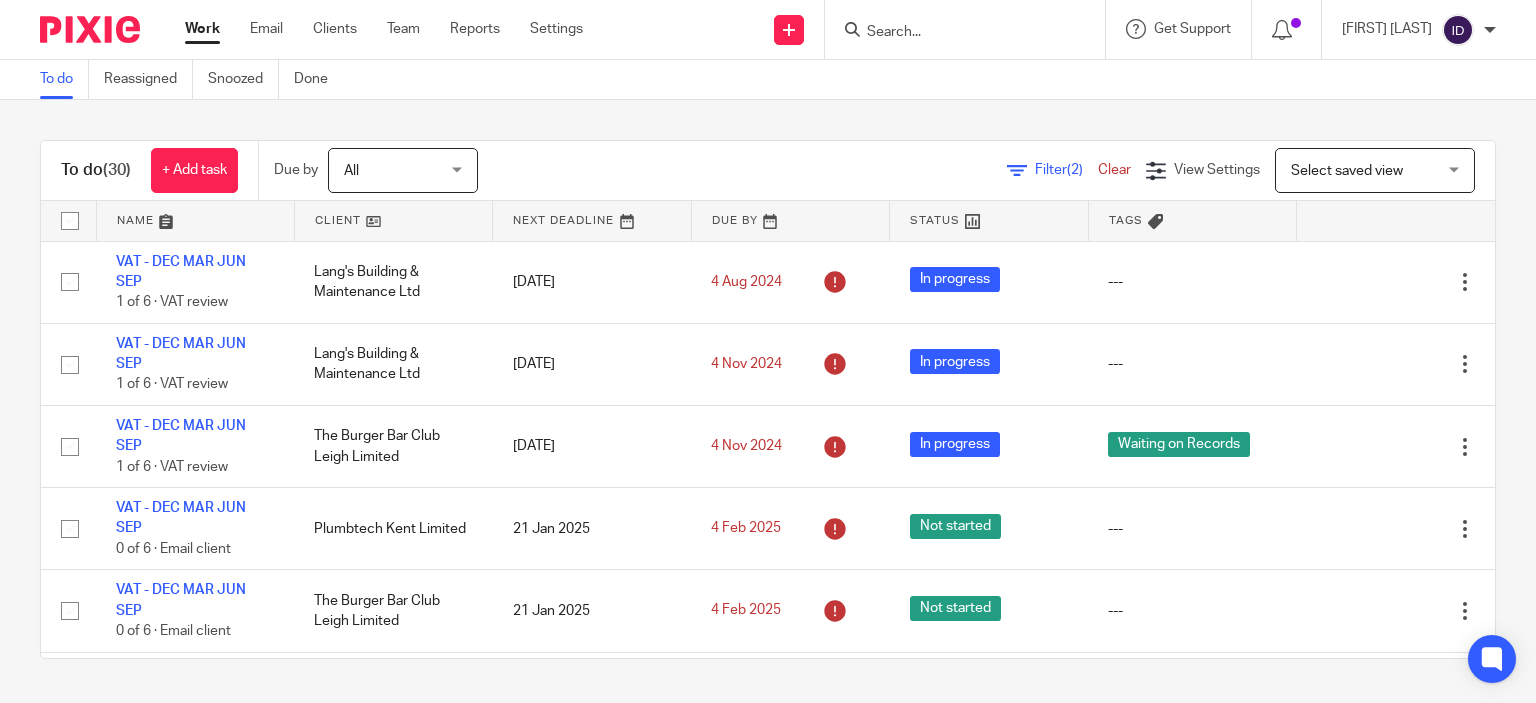 scroll, scrollTop: 0, scrollLeft: 0, axis: both 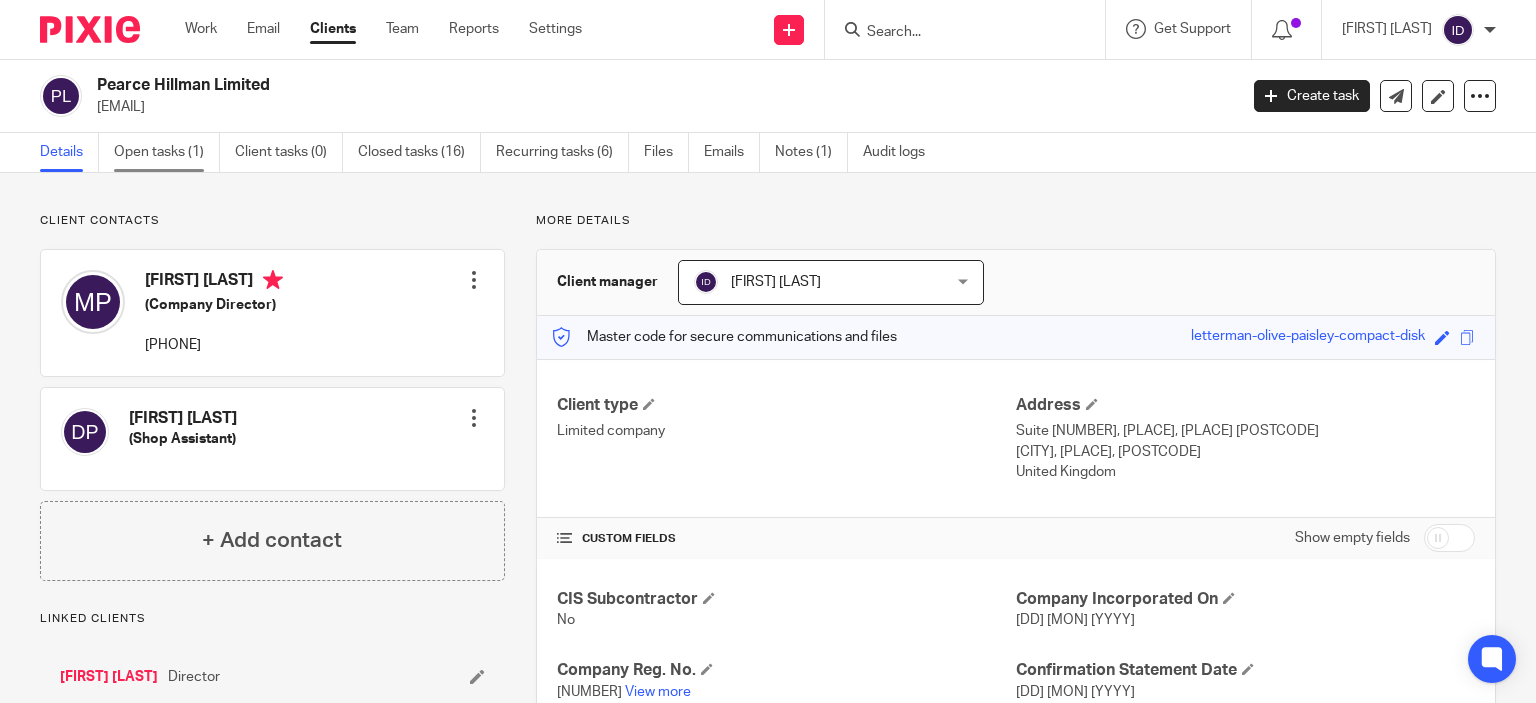 click on "Open tasks (1)" at bounding box center (167, 152) 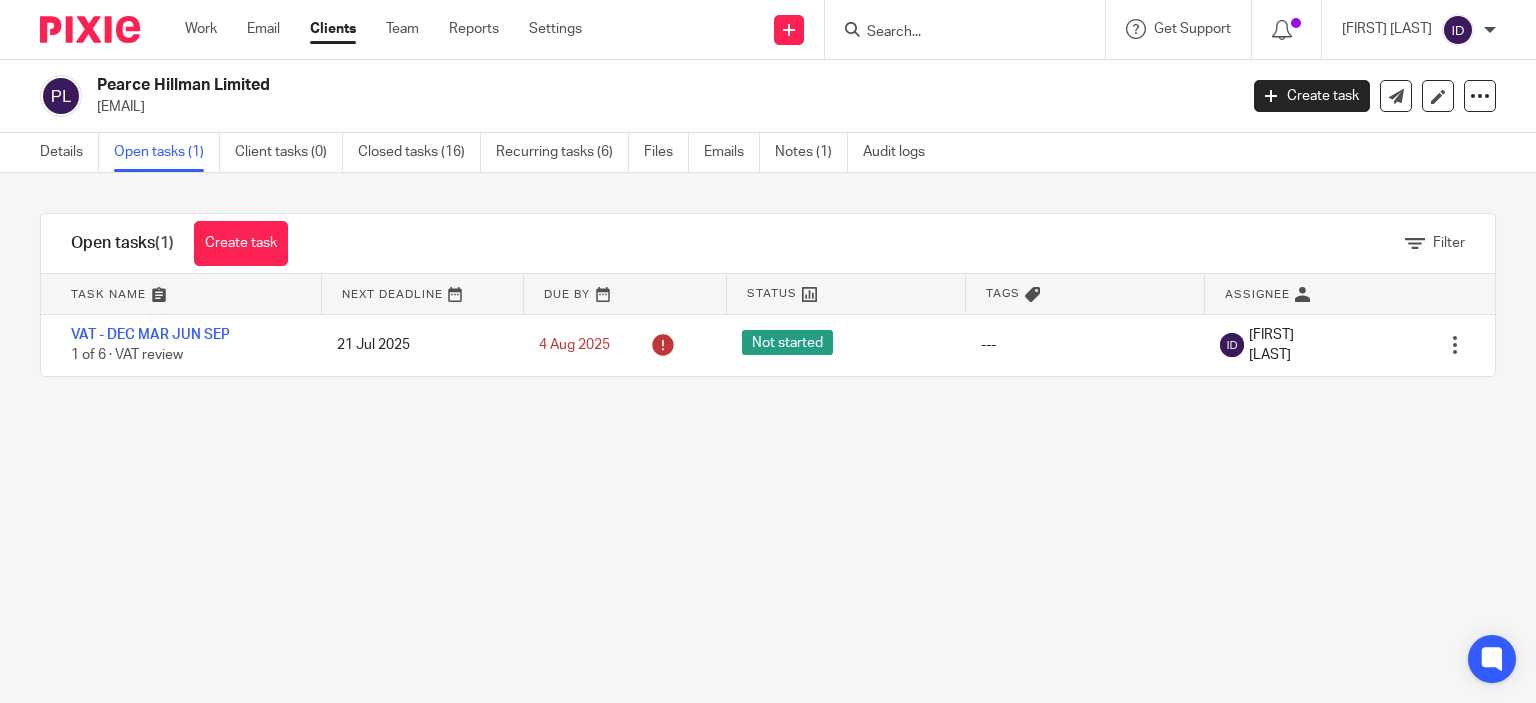 scroll, scrollTop: 0, scrollLeft: 0, axis: both 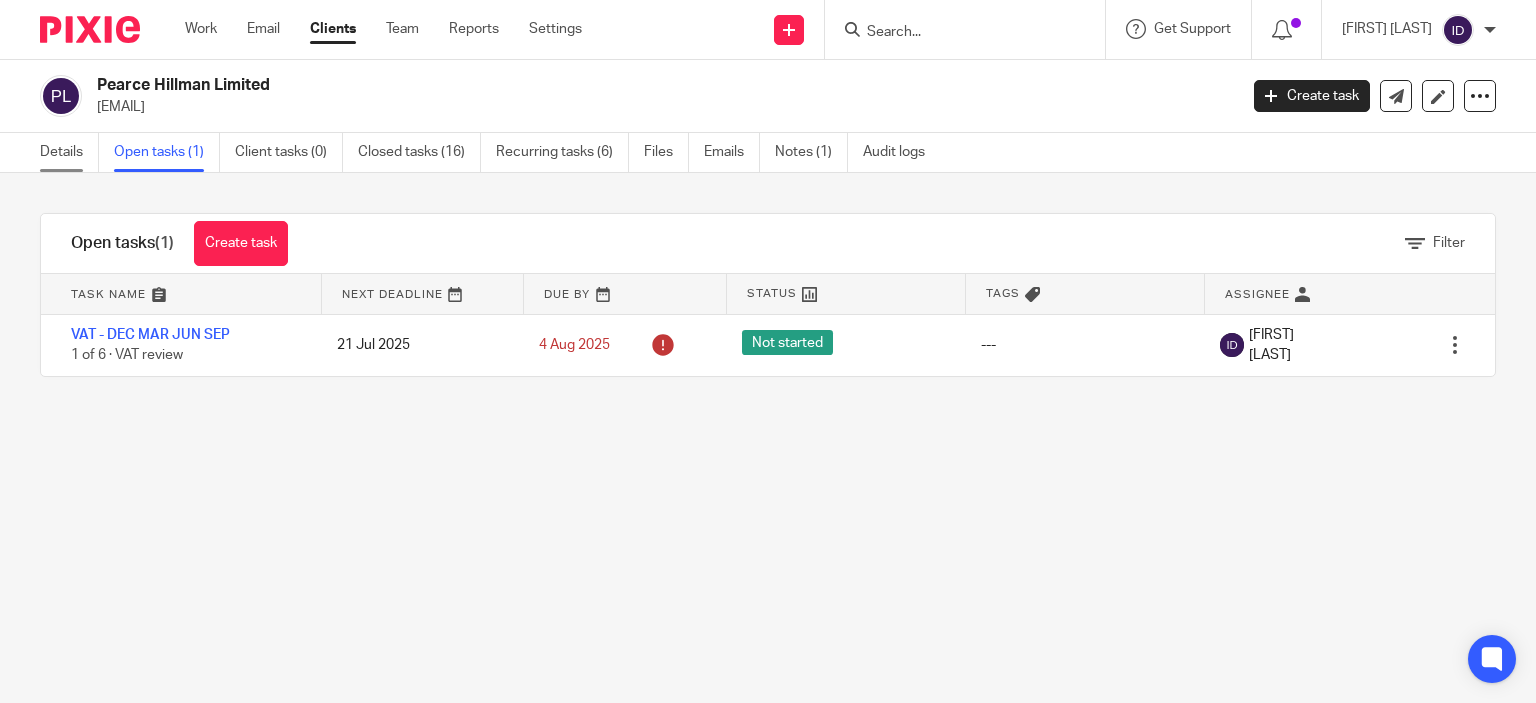 click on "Details" at bounding box center [69, 152] 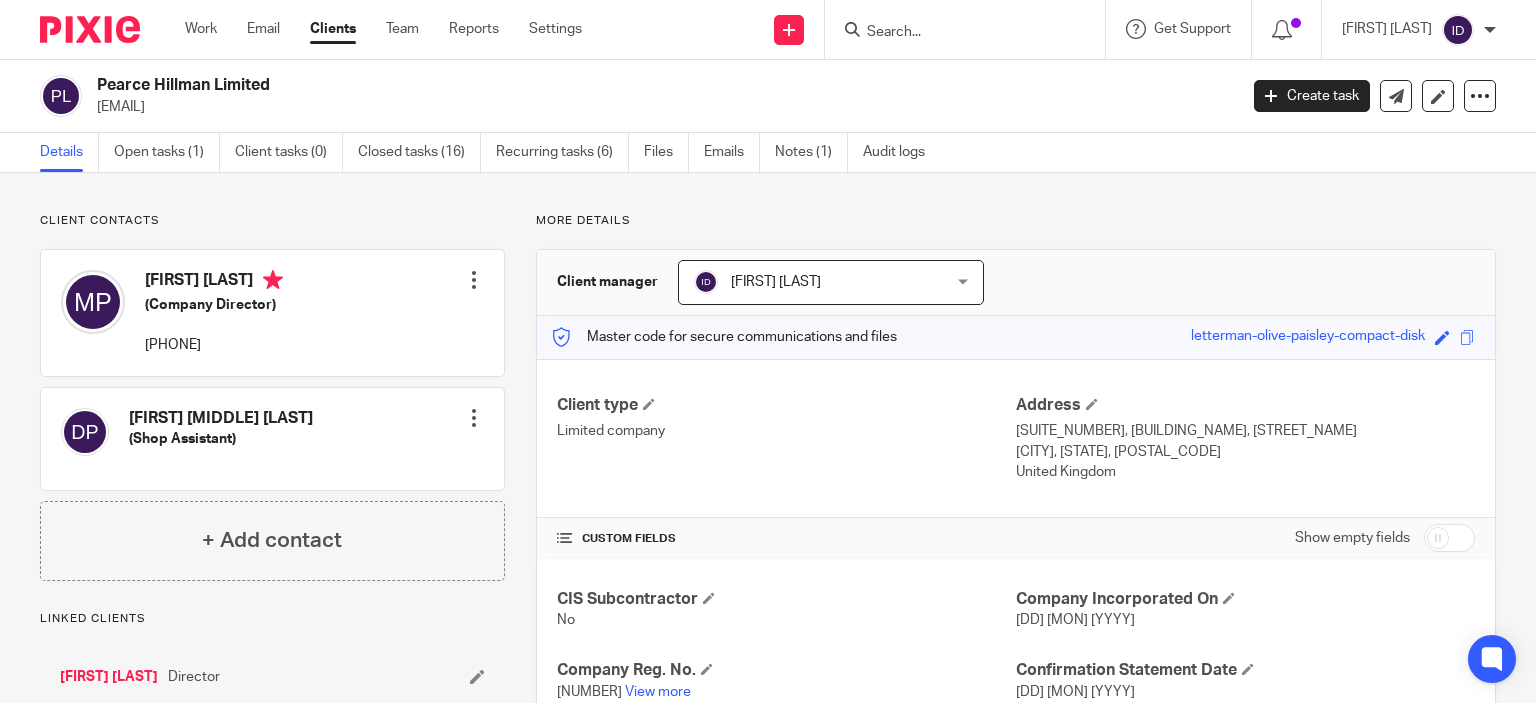 scroll, scrollTop: 0, scrollLeft: 0, axis: both 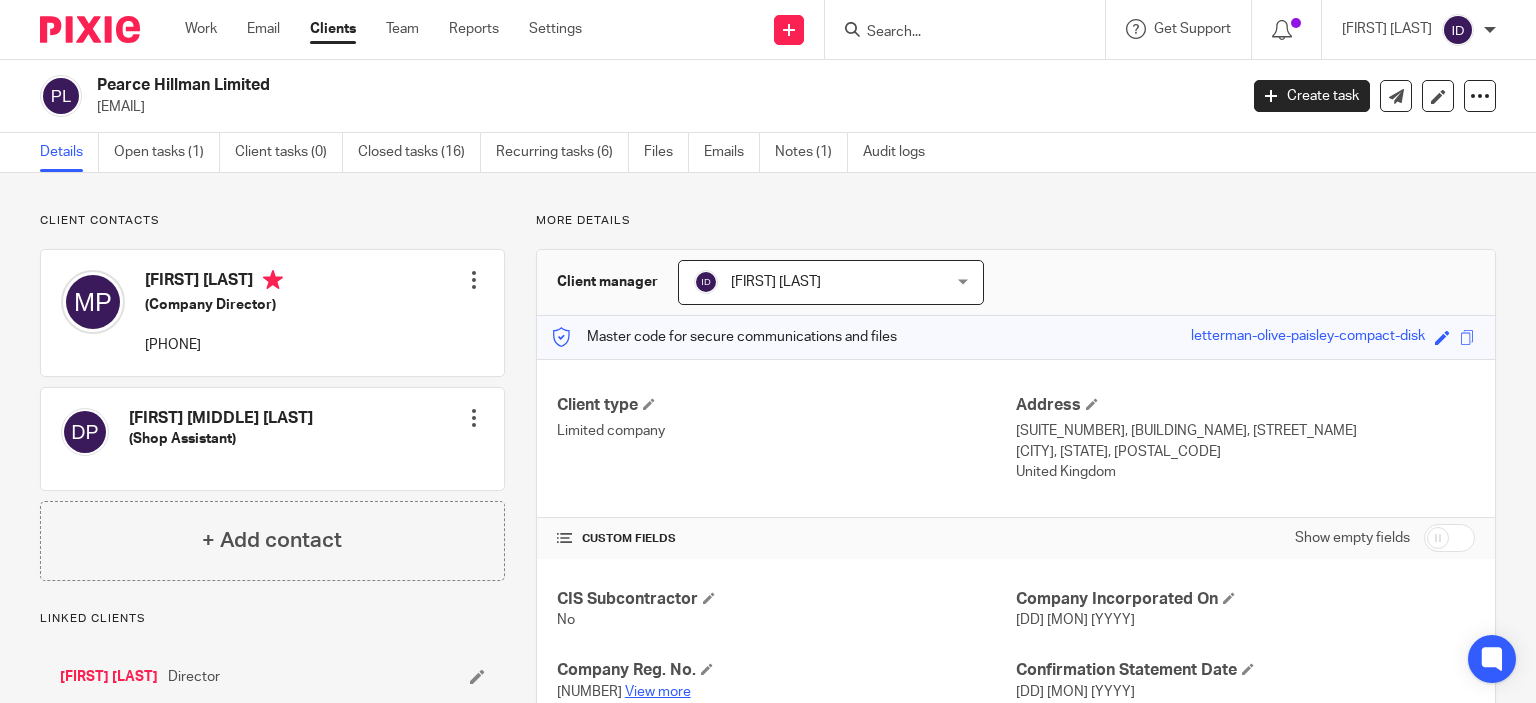 click on "View more" at bounding box center [658, 692] 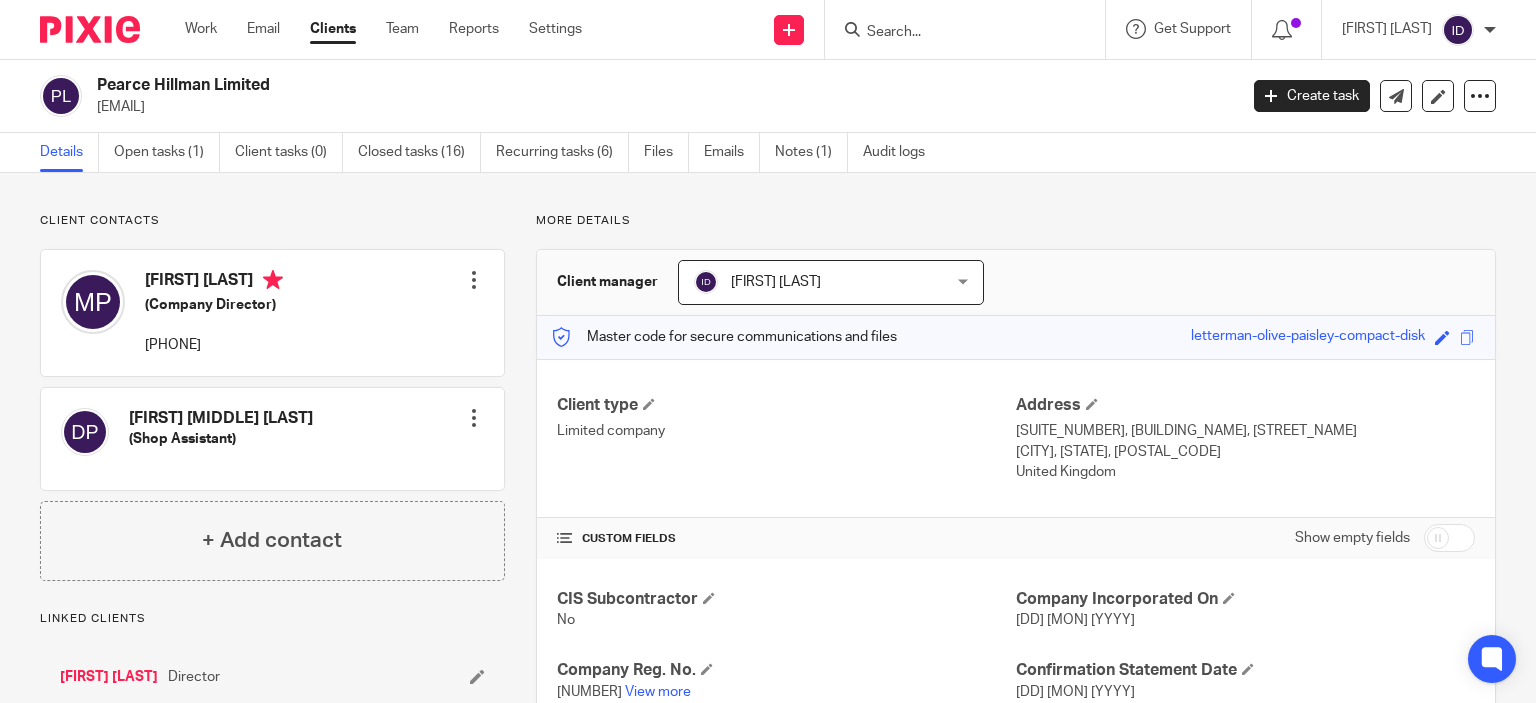 drag, startPoint x: 96, startPoint y: 109, endPoint x: 309, endPoint y: 104, distance: 213.05867 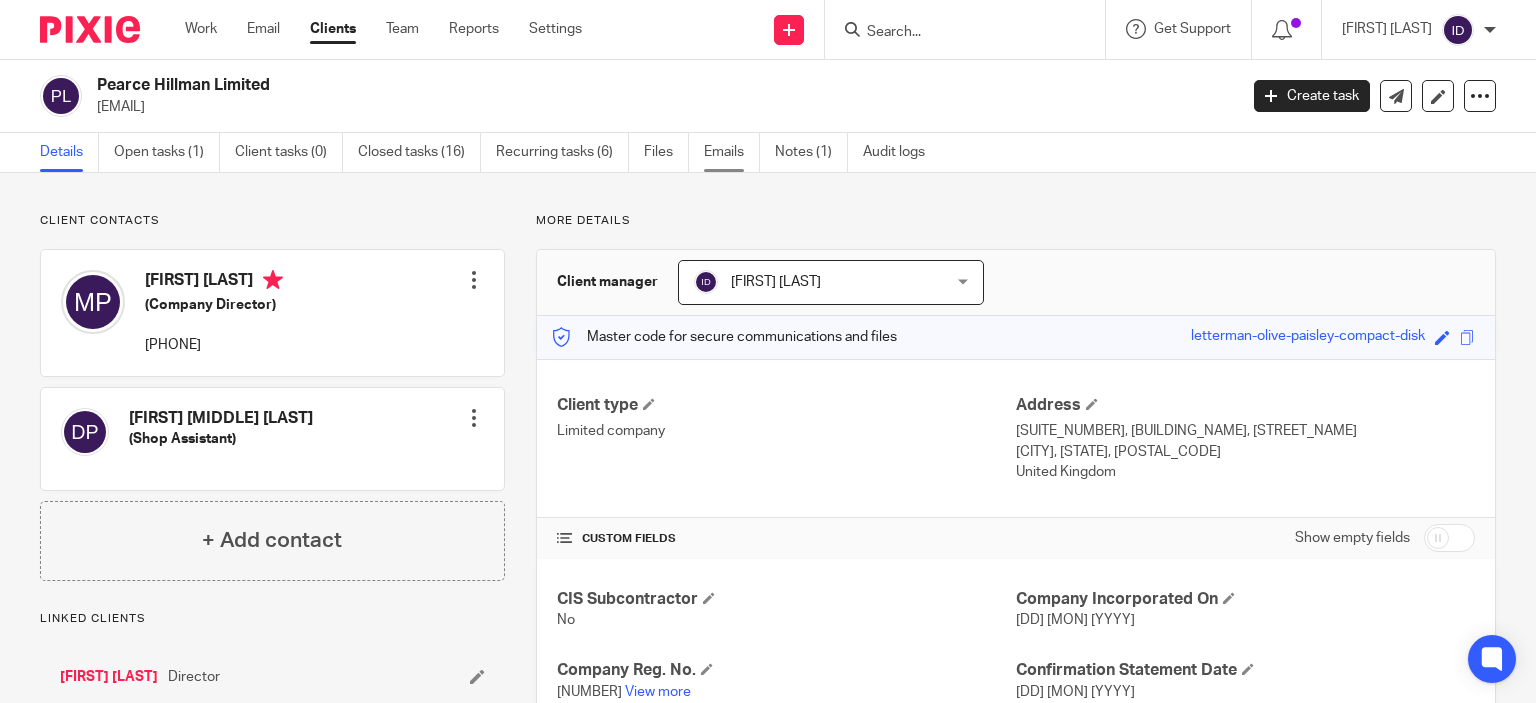 click on "Emails" at bounding box center [732, 152] 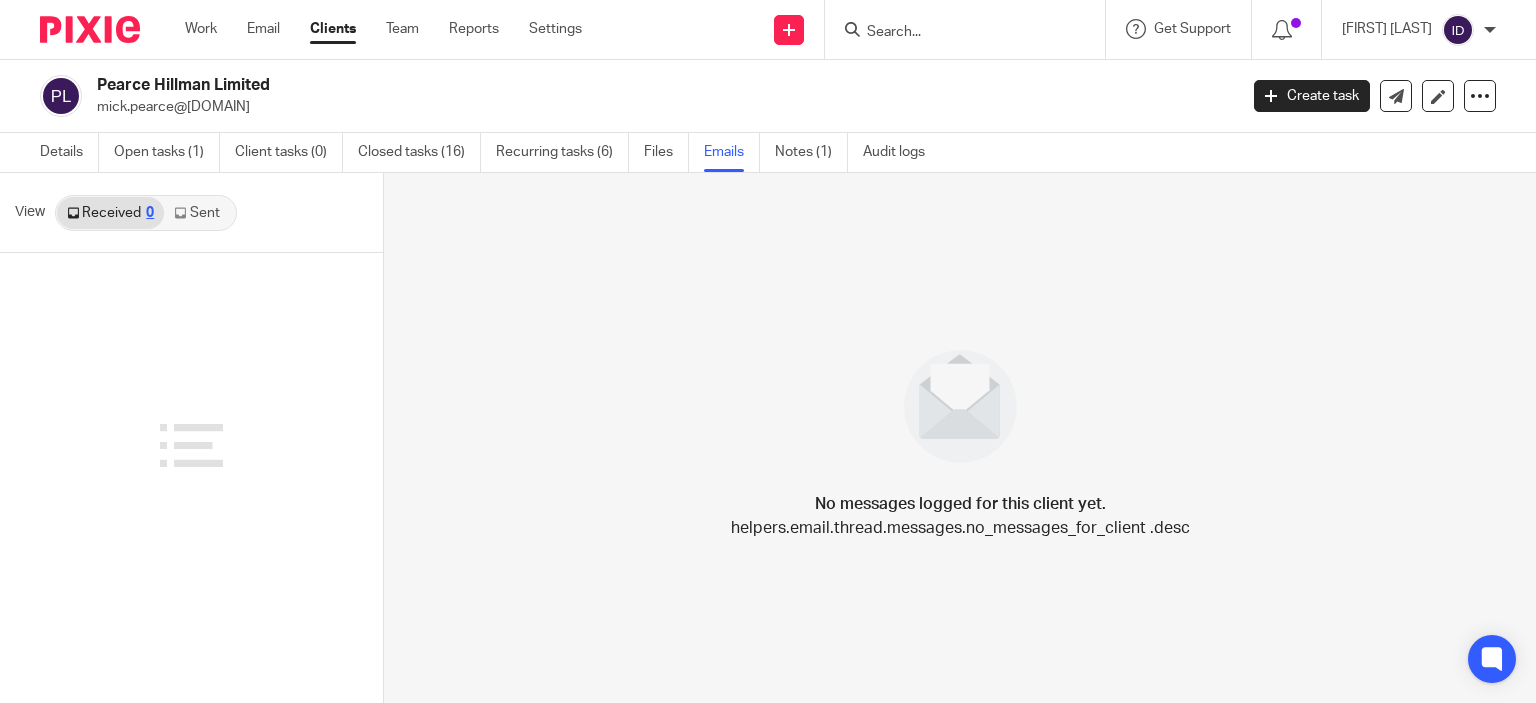 scroll, scrollTop: 0, scrollLeft: 0, axis: both 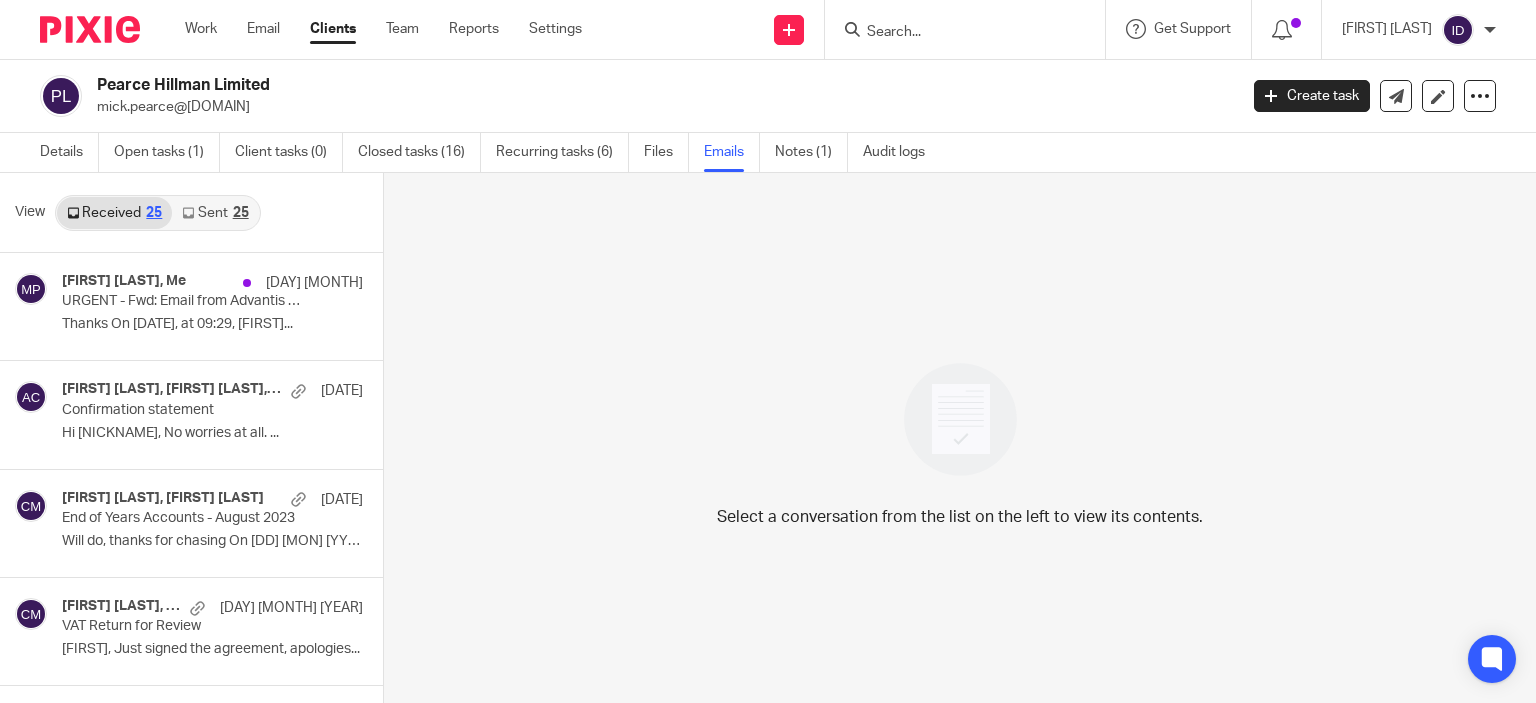 click on "Sent
25" at bounding box center (215, 213) 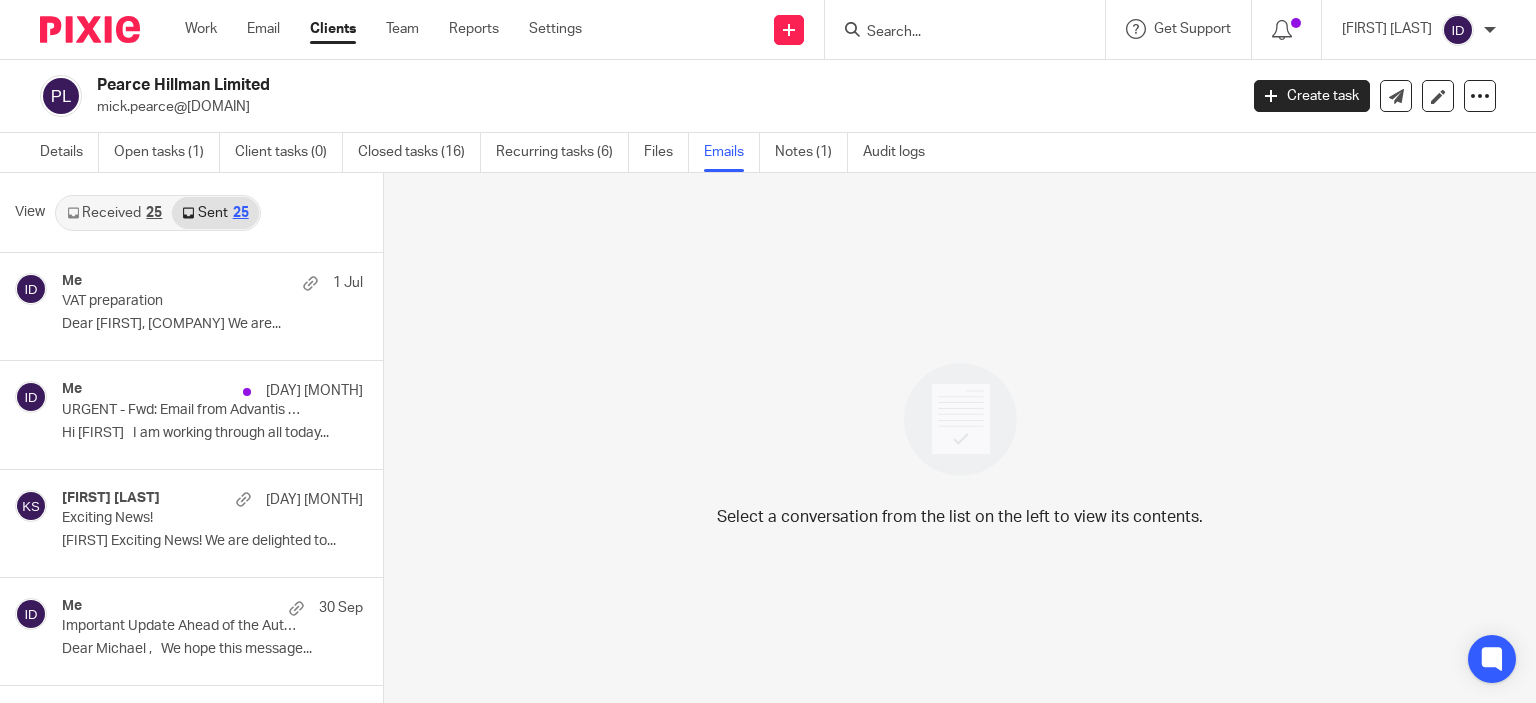 scroll, scrollTop: 3, scrollLeft: 0, axis: vertical 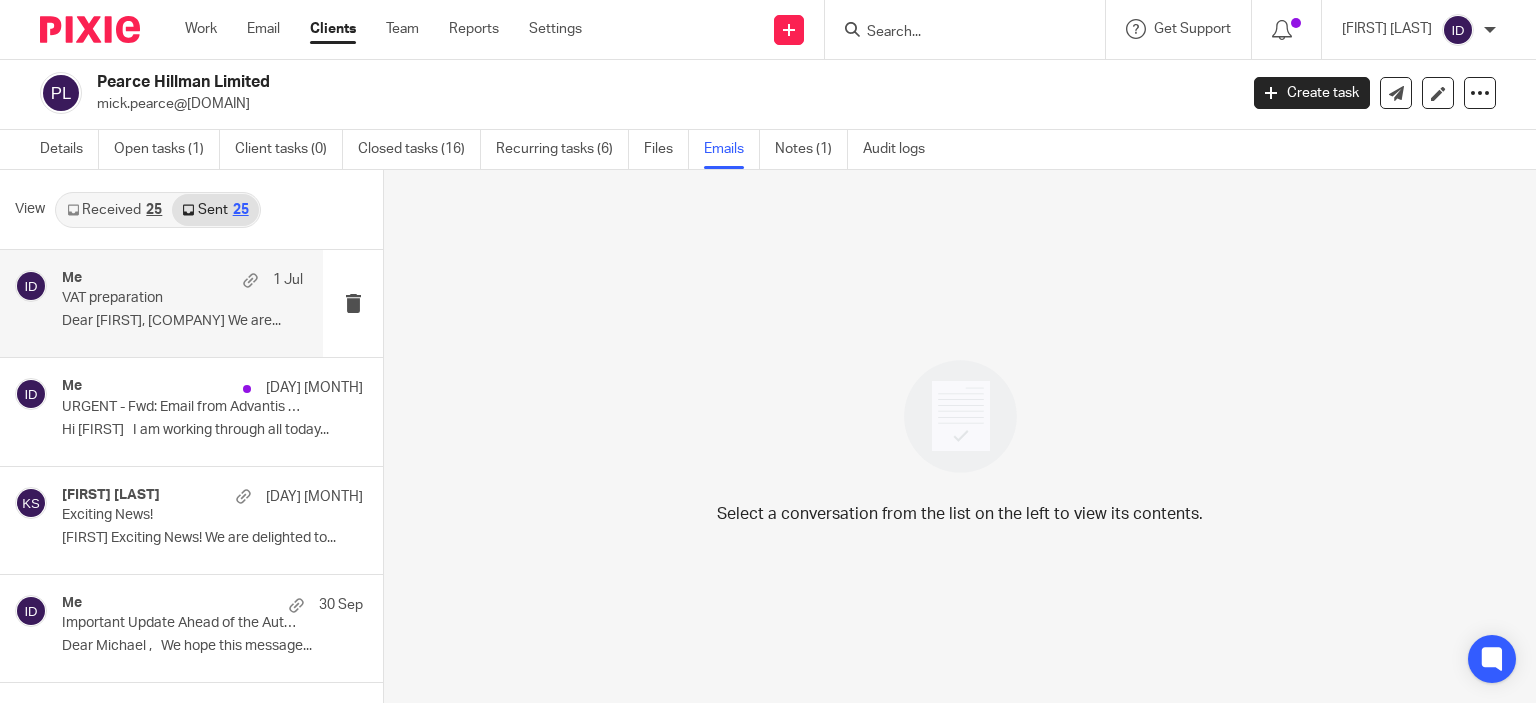 click on "Dear Michael,   Pearce Hillman Limited   We are..." at bounding box center (182, 321) 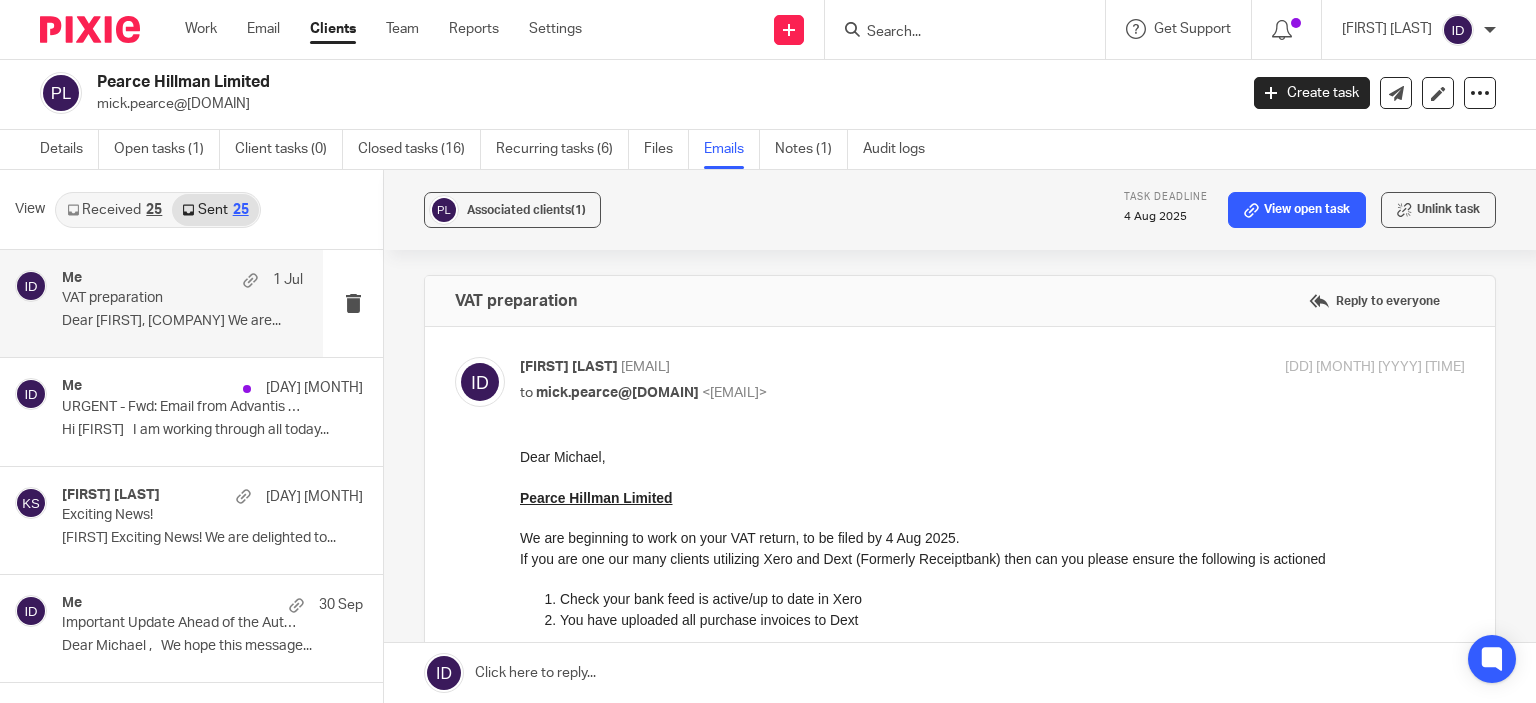 scroll, scrollTop: 0, scrollLeft: 0, axis: both 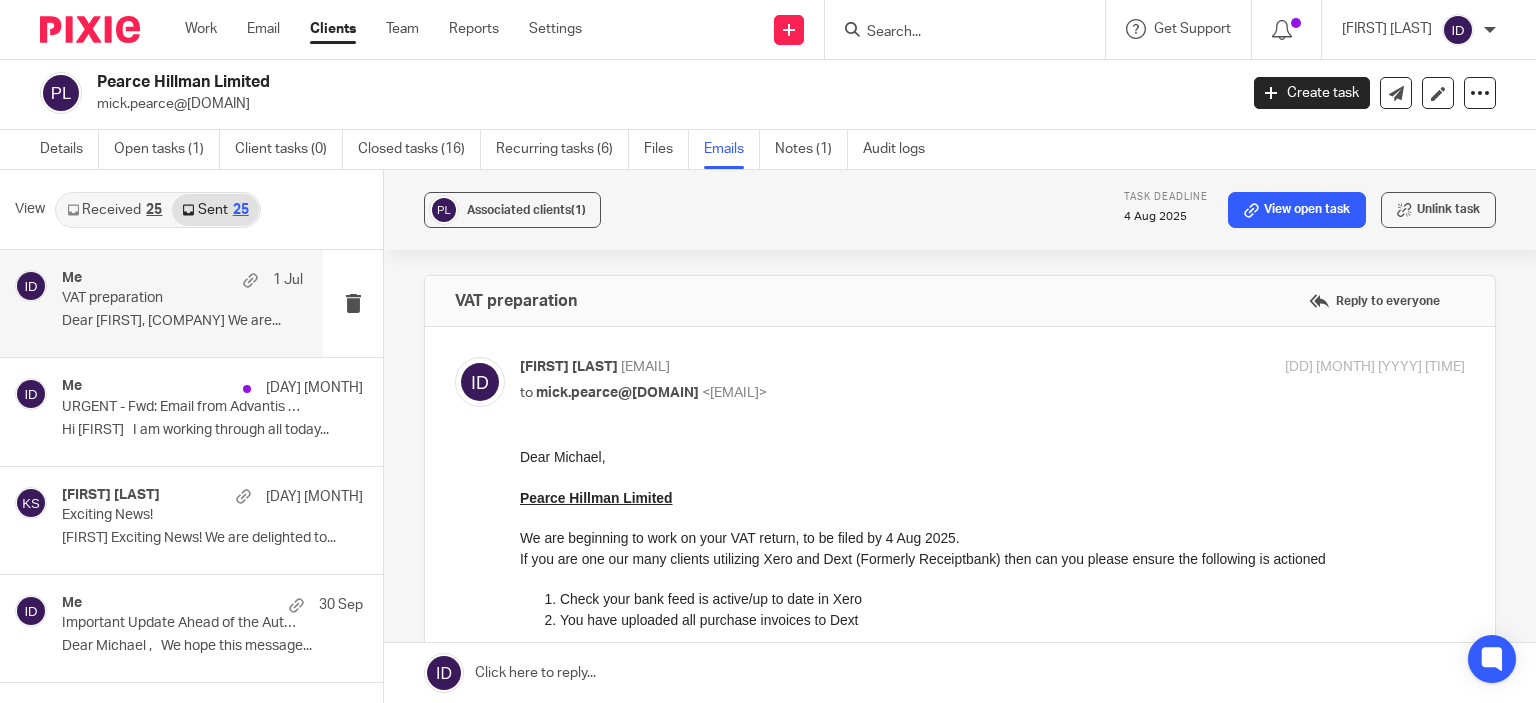 drag, startPoint x: 94, startPoint y: 101, endPoint x: 341, endPoint y: 105, distance: 247.03238 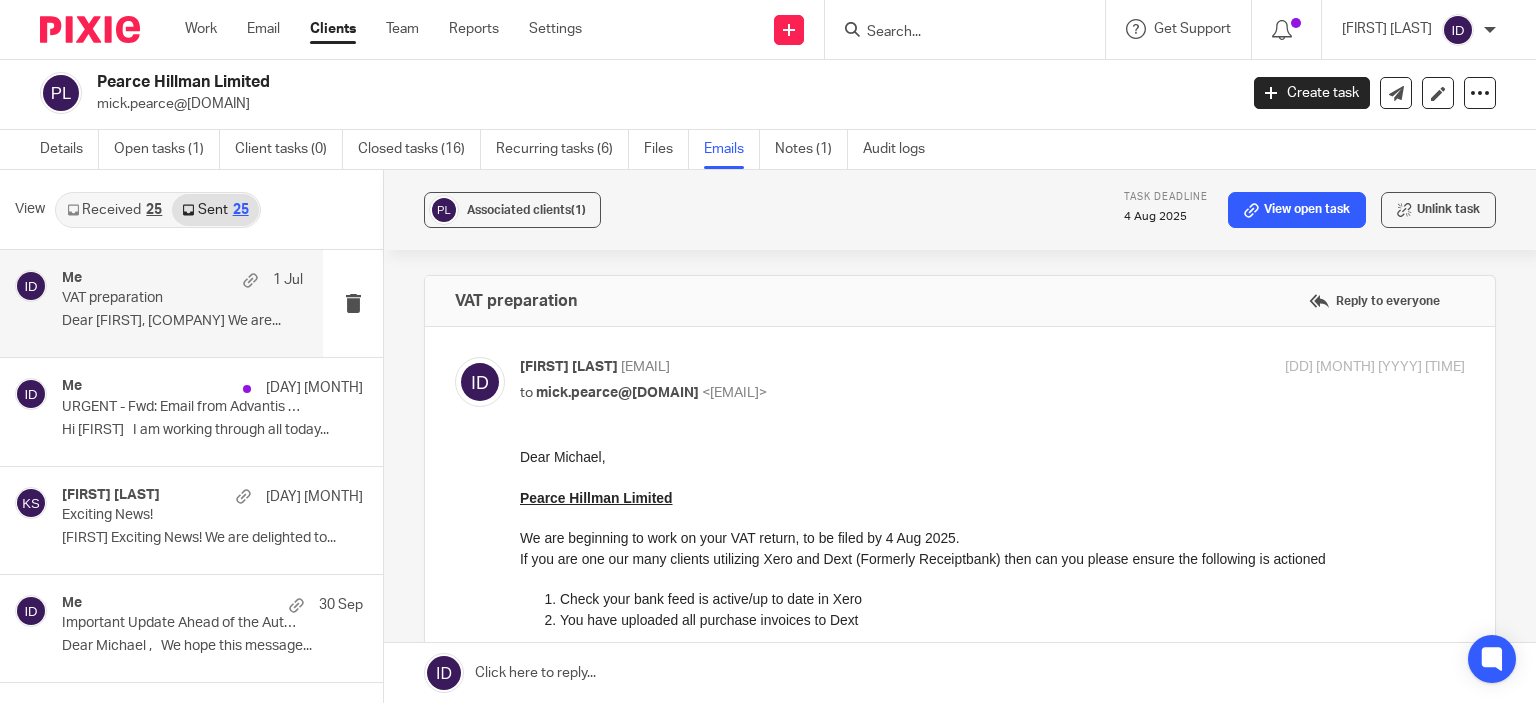 copy on "mick.pearce@pearcehillman.com" 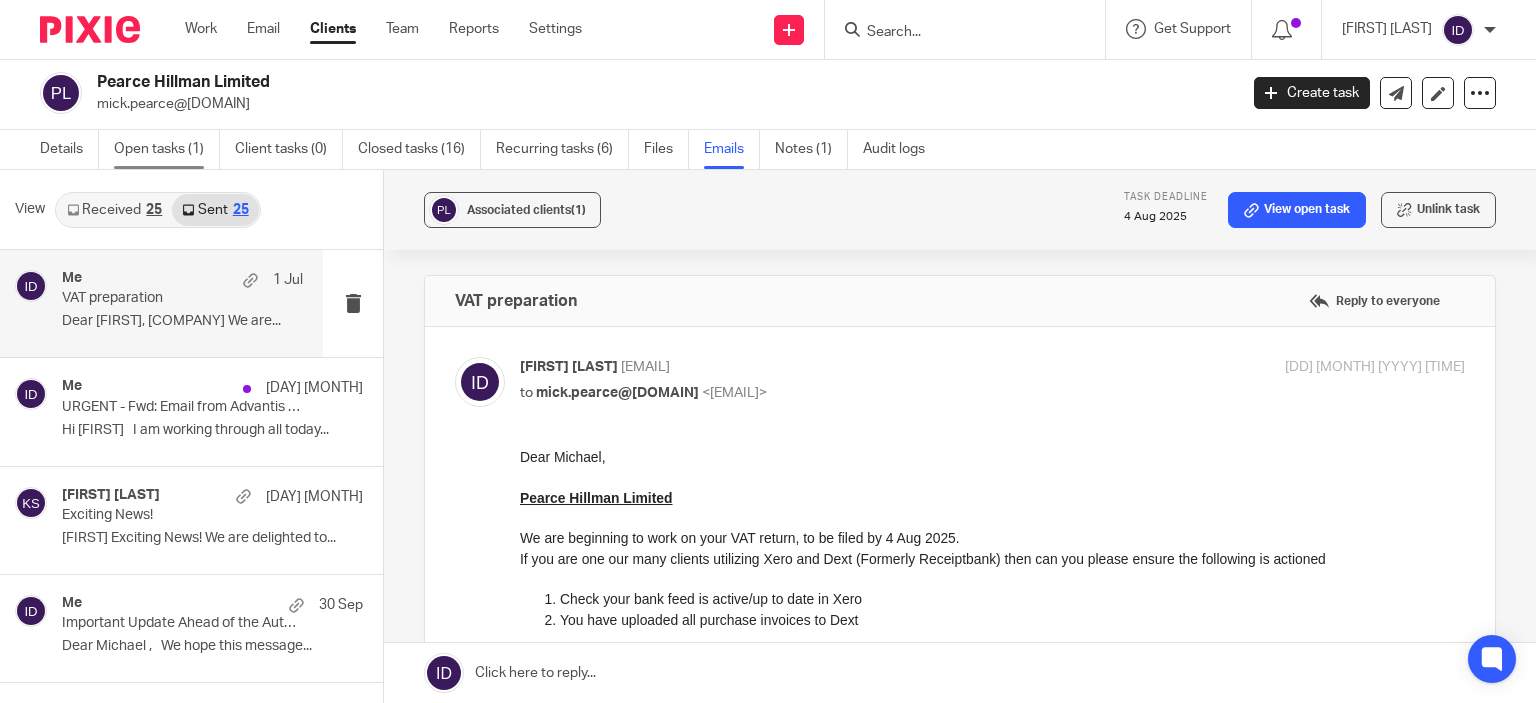 click on "Open tasks (1)" at bounding box center [167, 149] 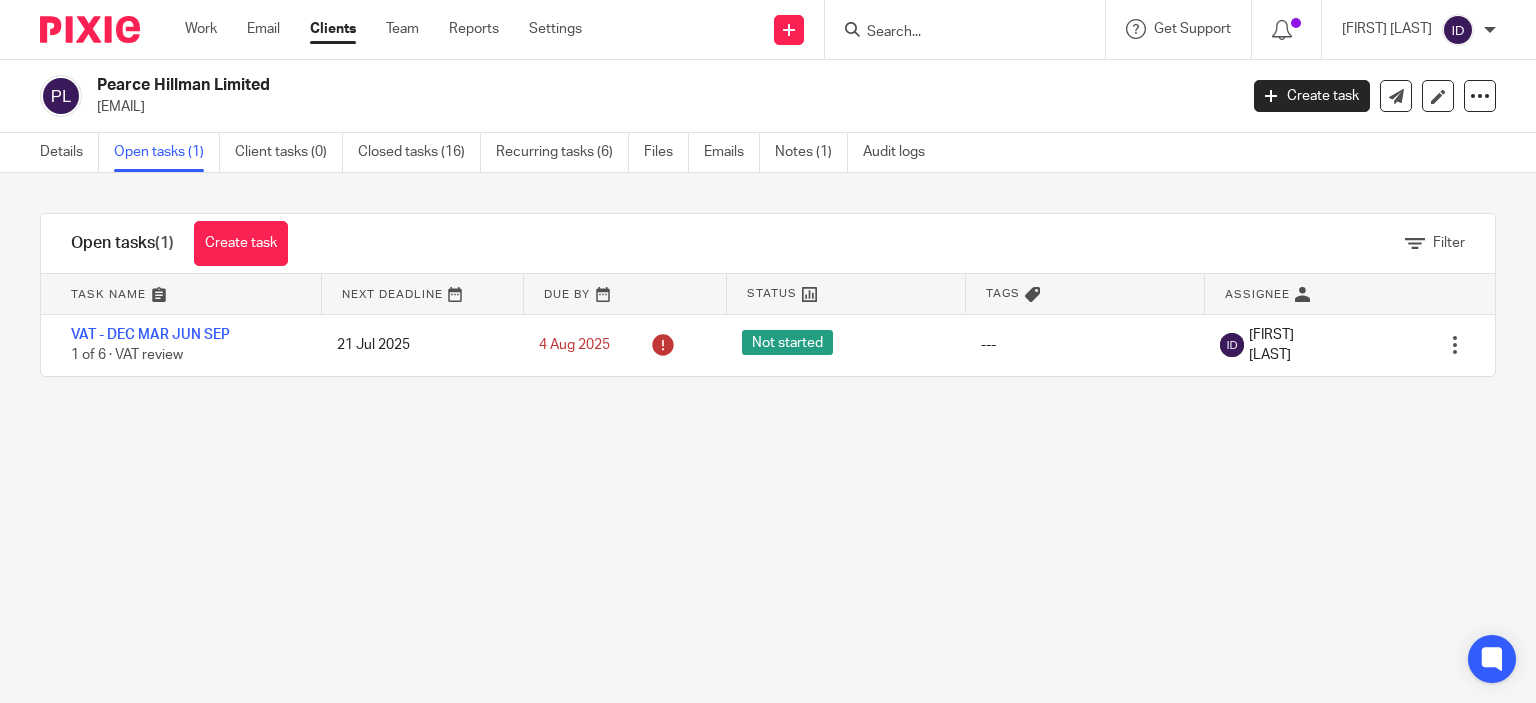 scroll, scrollTop: 0, scrollLeft: 0, axis: both 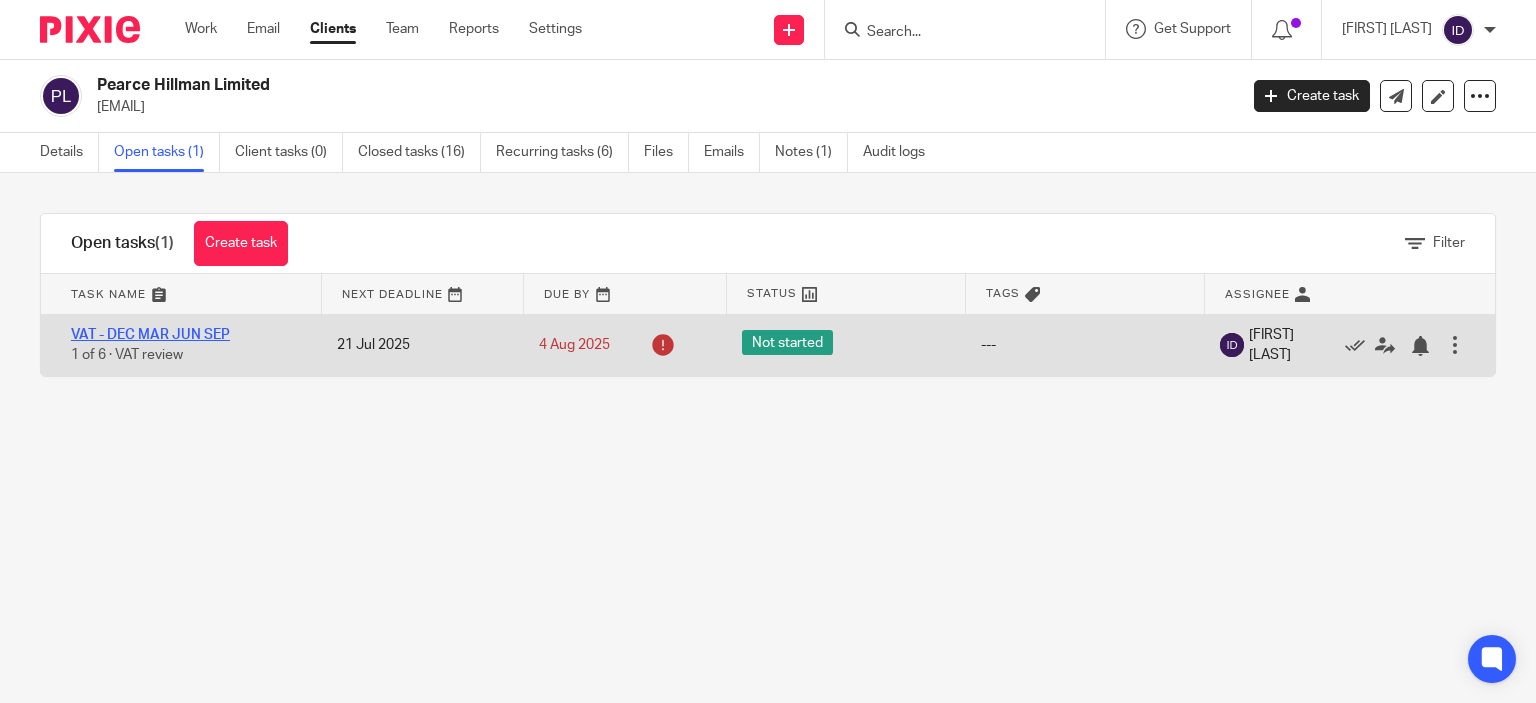 click on "VAT - DEC MAR JUN SEP" at bounding box center [150, 335] 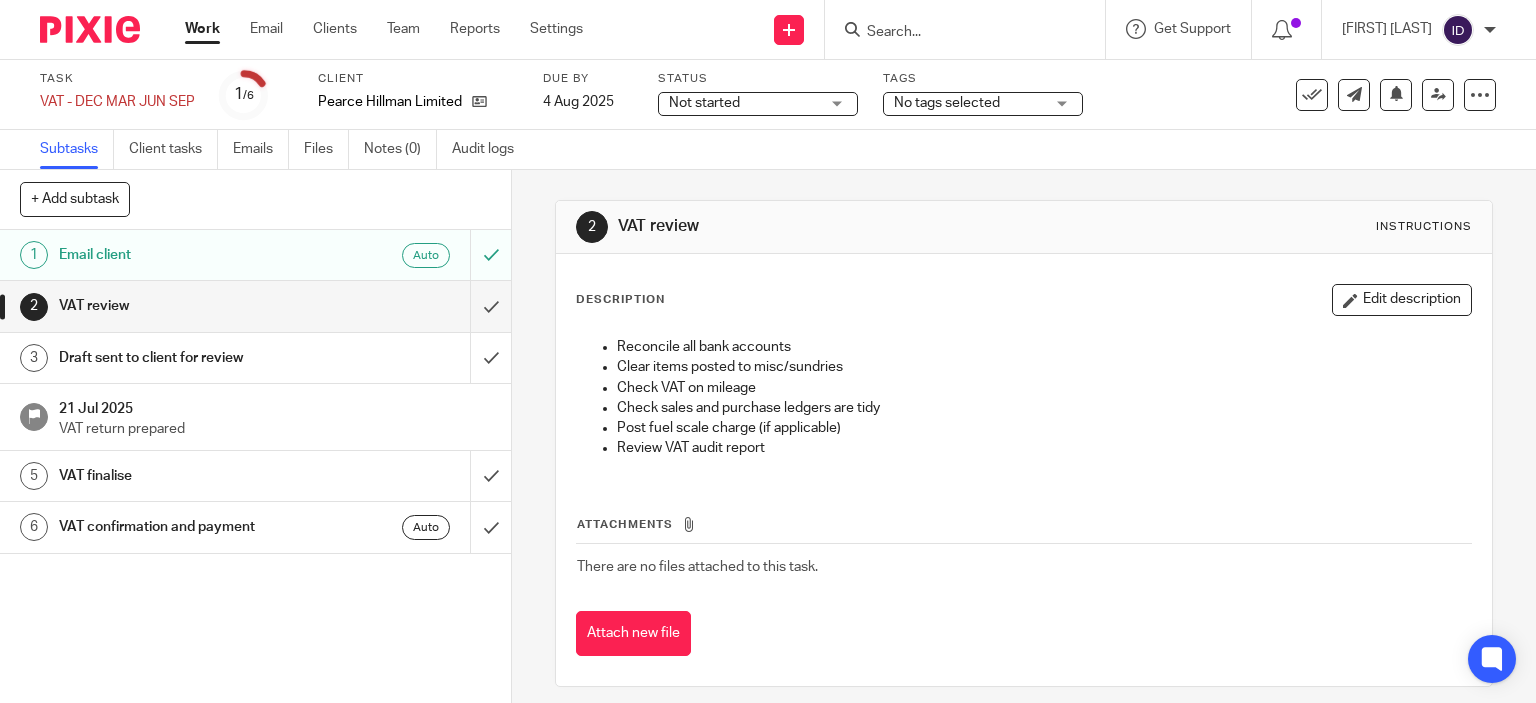 scroll, scrollTop: 0, scrollLeft: 0, axis: both 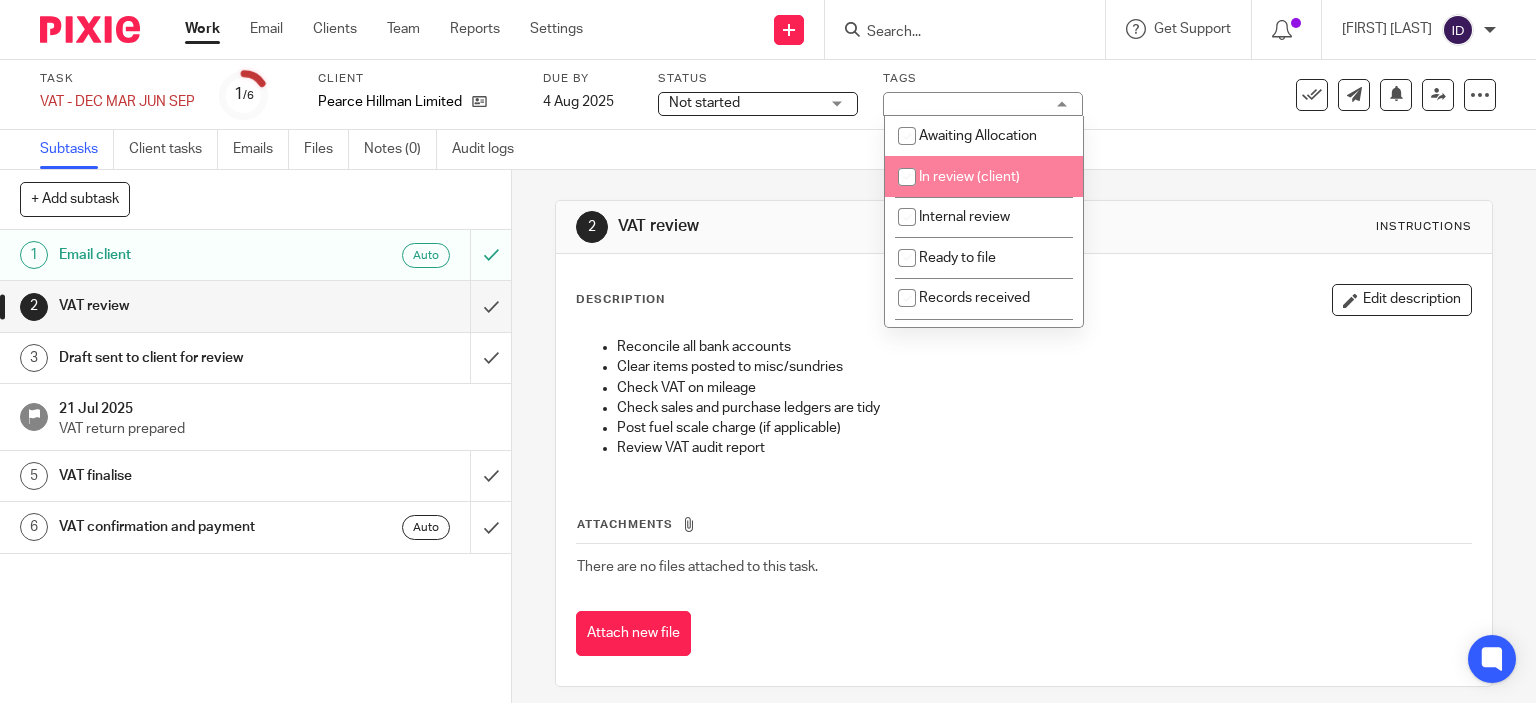 click on "In review (client)" at bounding box center (969, 177) 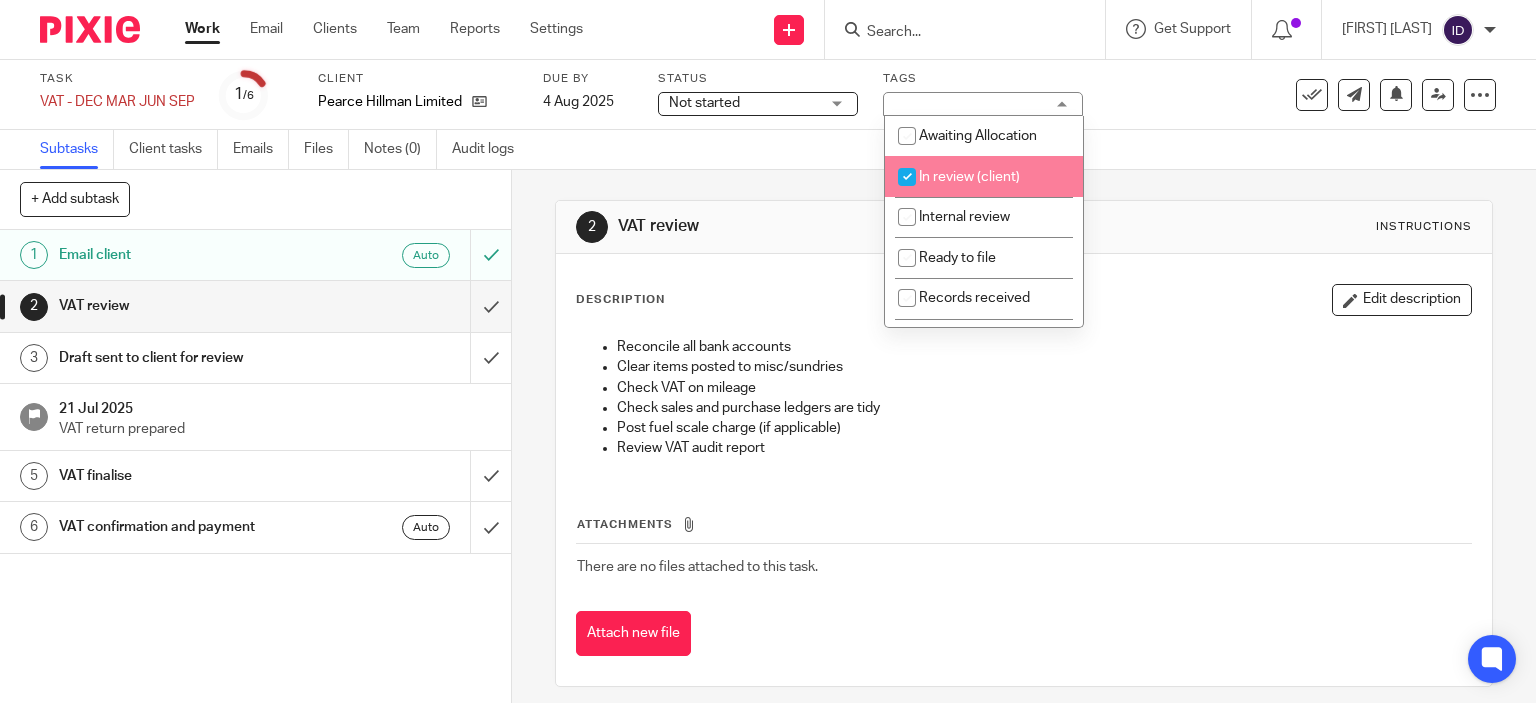 checkbox on "true" 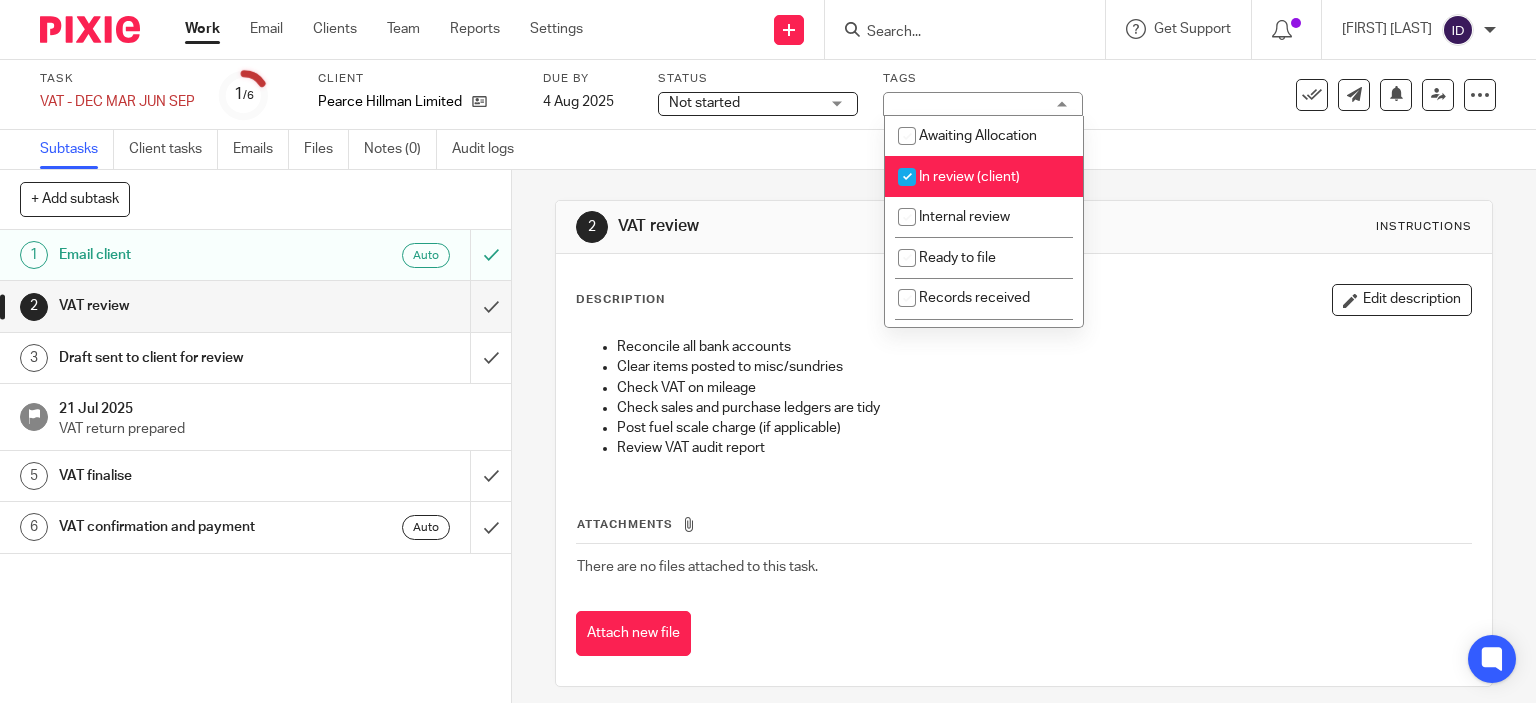 click on "2
VAT review
Instructions
Description
Edit description
Reconcile all bank accounts Clear items posted to misc/sundries Check VAT on mileage Check sales and purchase ledgers are tidy Post fuel scale charge (if applicable) Review VAT audit report           Attachments     There are no files attached to this task.   Attach new file" at bounding box center [1024, 443] 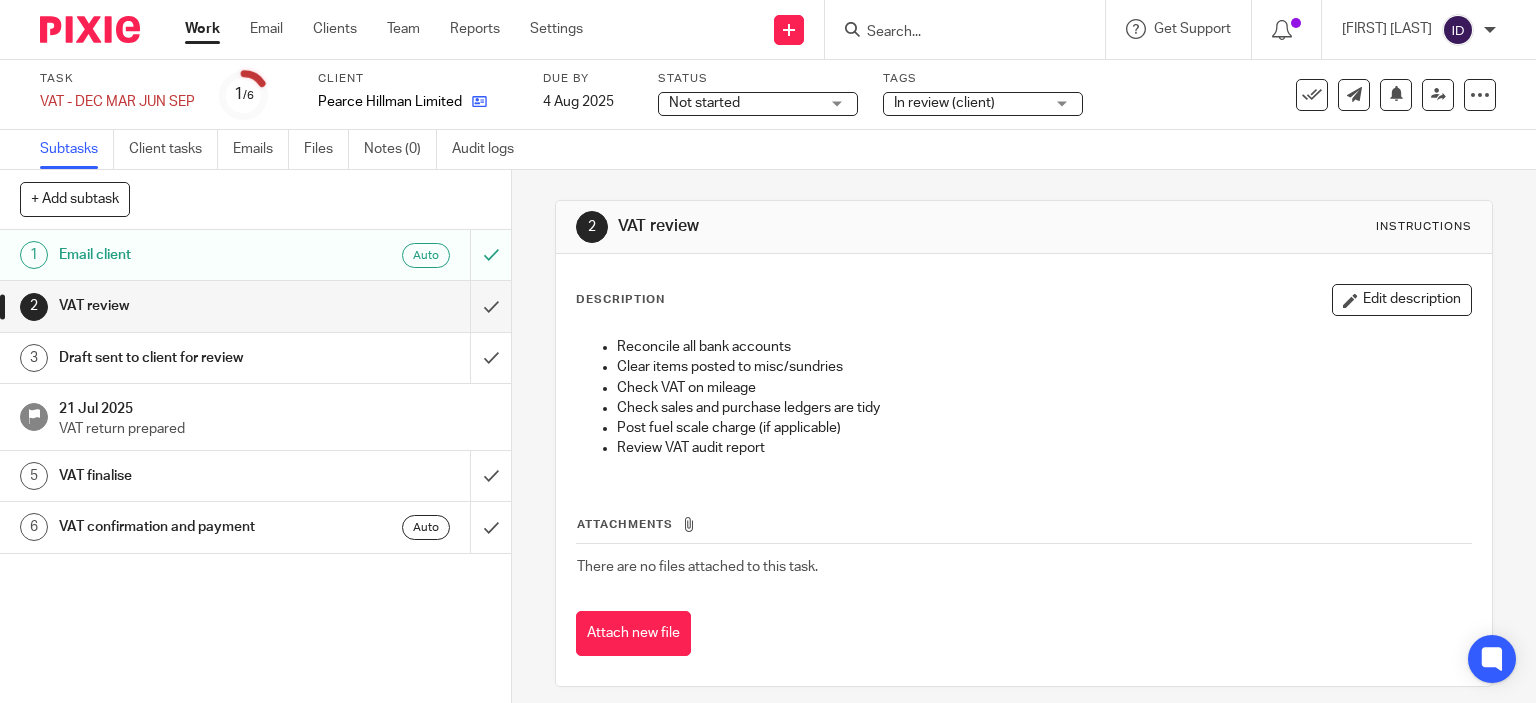 click at bounding box center [474, 102] 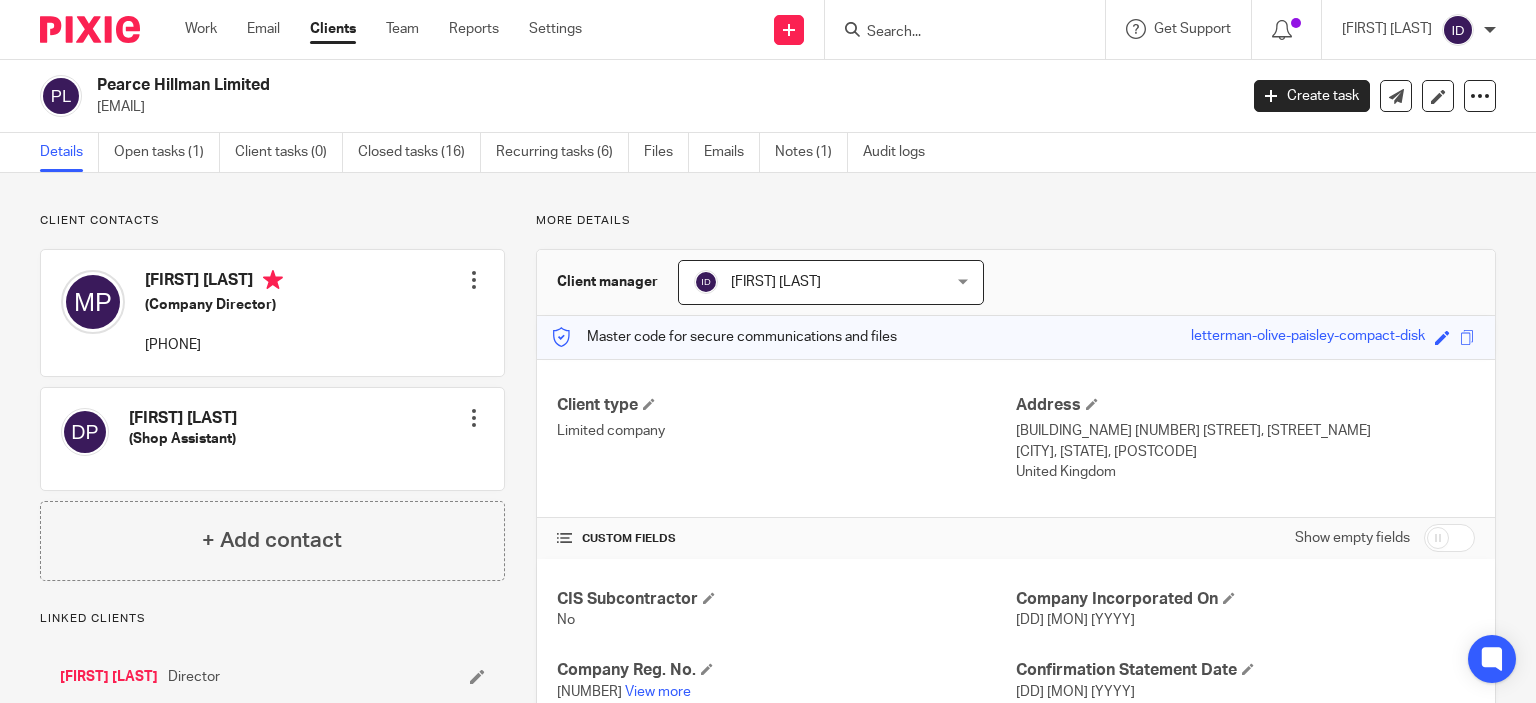 scroll, scrollTop: 0, scrollLeft: 0, axis: both 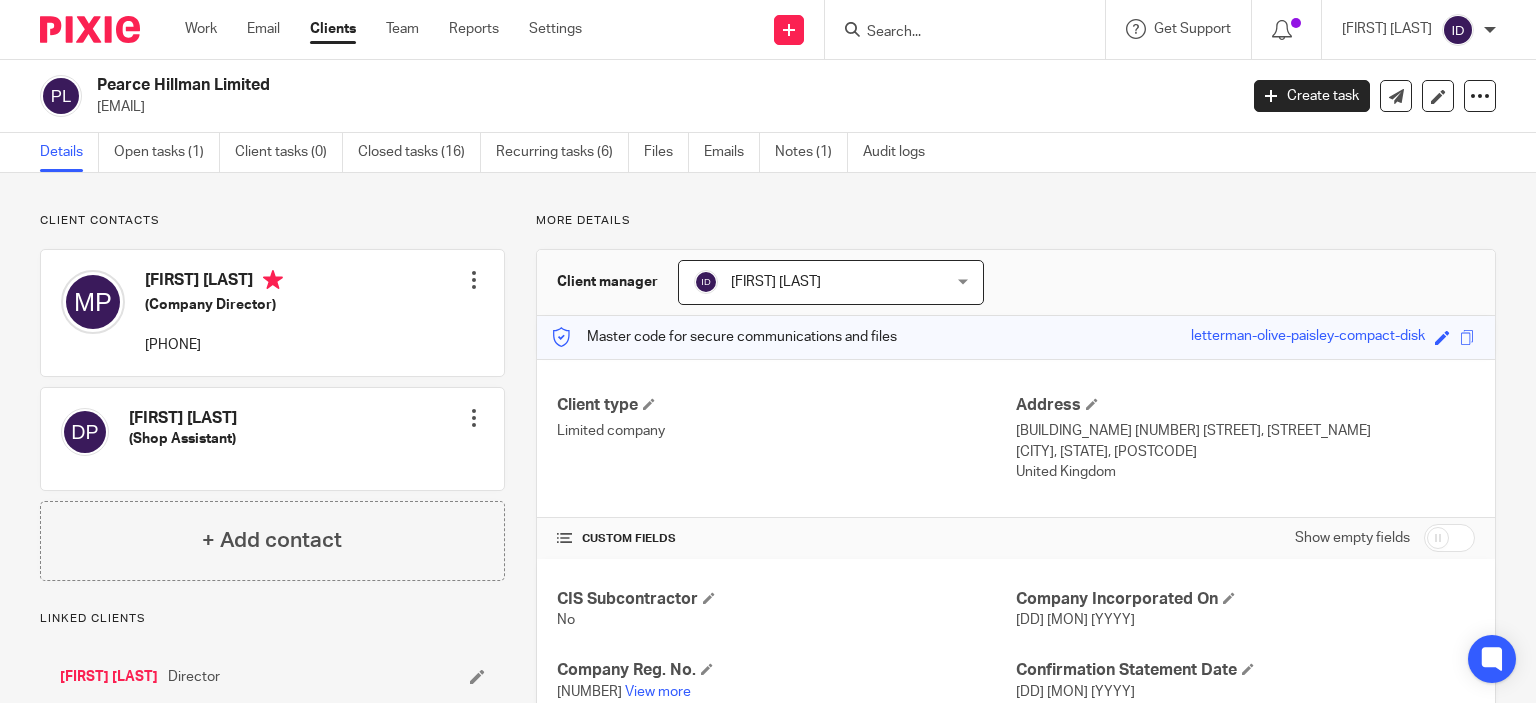 click on "Client manager
[FIRST] [LAST]
[FIRST] [LAST]
[FIRST] [LAST]
[FIRST] [LAST]
[FIRST] [LAST]
[FIRST] [LAST]
[FIRST] [LAST]
[FIRST] [LAST]
[FIRST] [LAST]
[FIRST] [LAST]
[FIRST] [LAST]
[FIRST] [LAST]
[FIRST] [LAST]
[FIRST] [LAST]
[FIRST] [LAST]
[FIRST] [LAST]
[FIRST] [LAST]
[FIRST] [LAST]
[FIRST] [LAST]
[FIRST] [LAST]
2" at bounding box center [1016, 283] 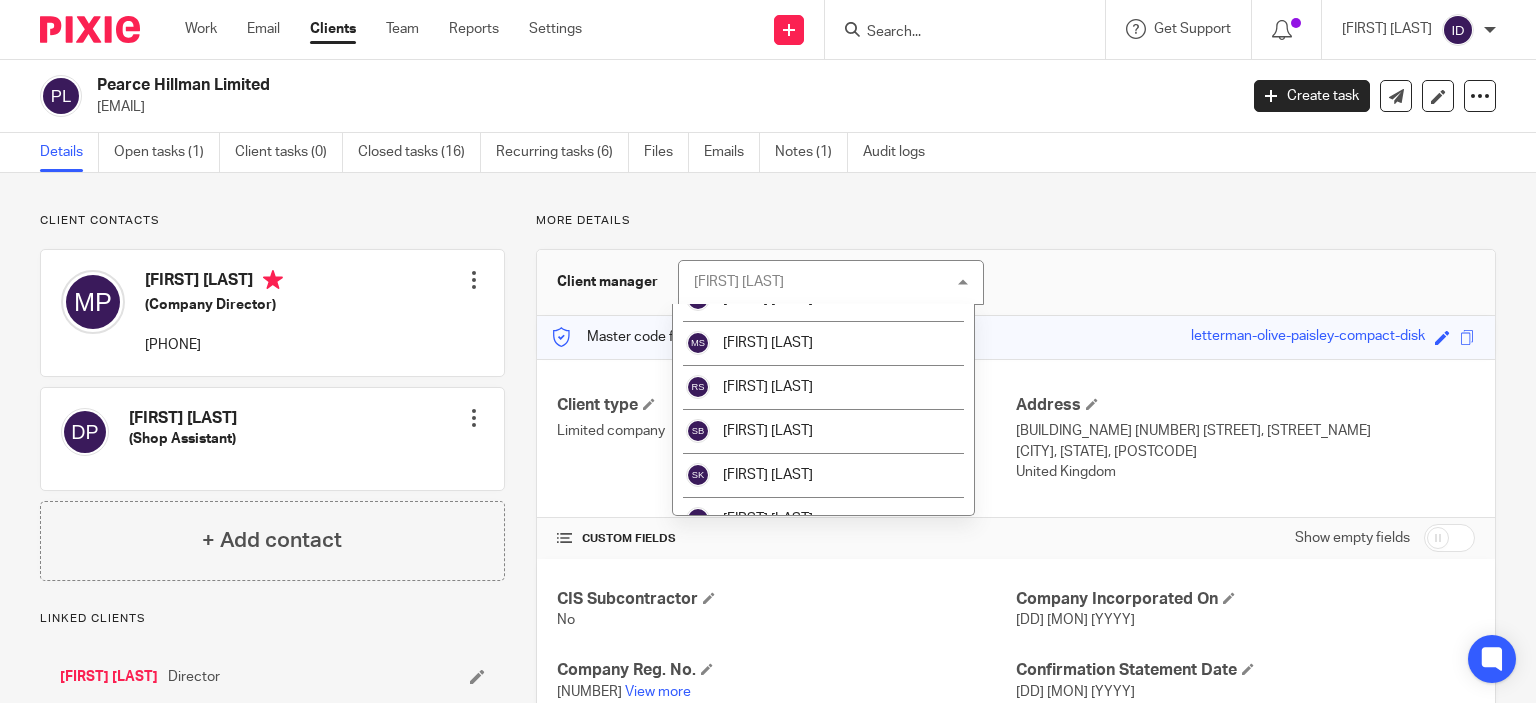 scroll, scrollTop: 624, scrollLeft: 0, axis: vertical 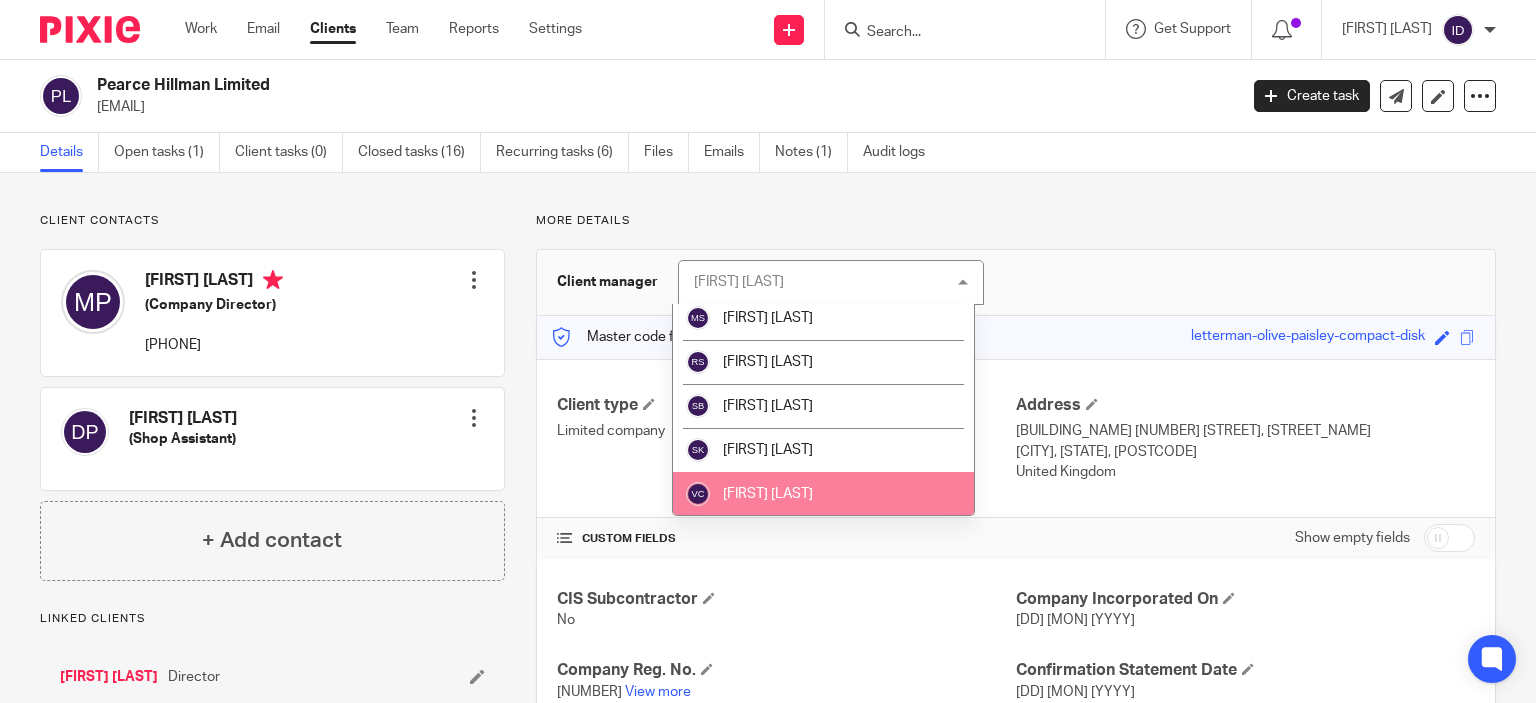 click on "[FIRST] [LAST]" at bounding box center (768, 494) 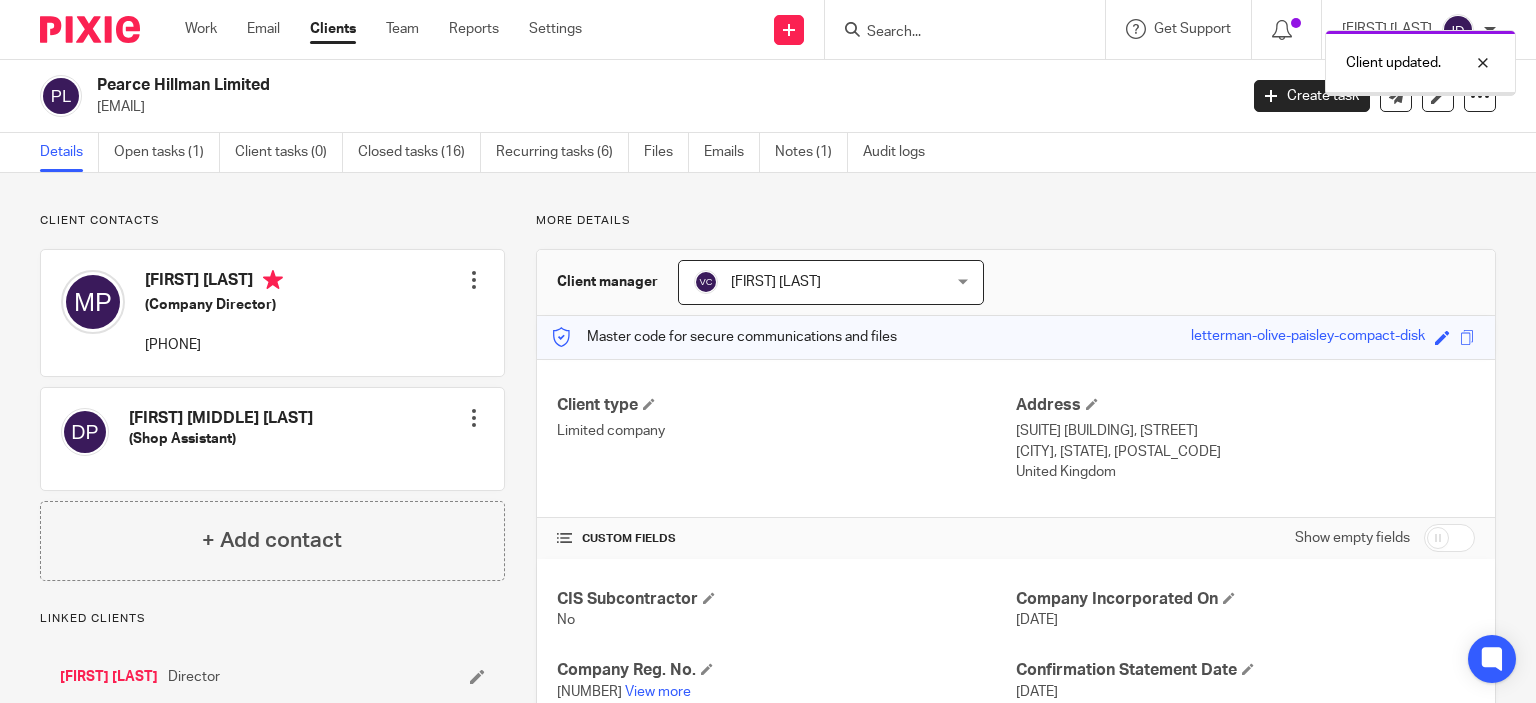 scroll, scrollTop: 0, scrollLeft: 0, axis: both 